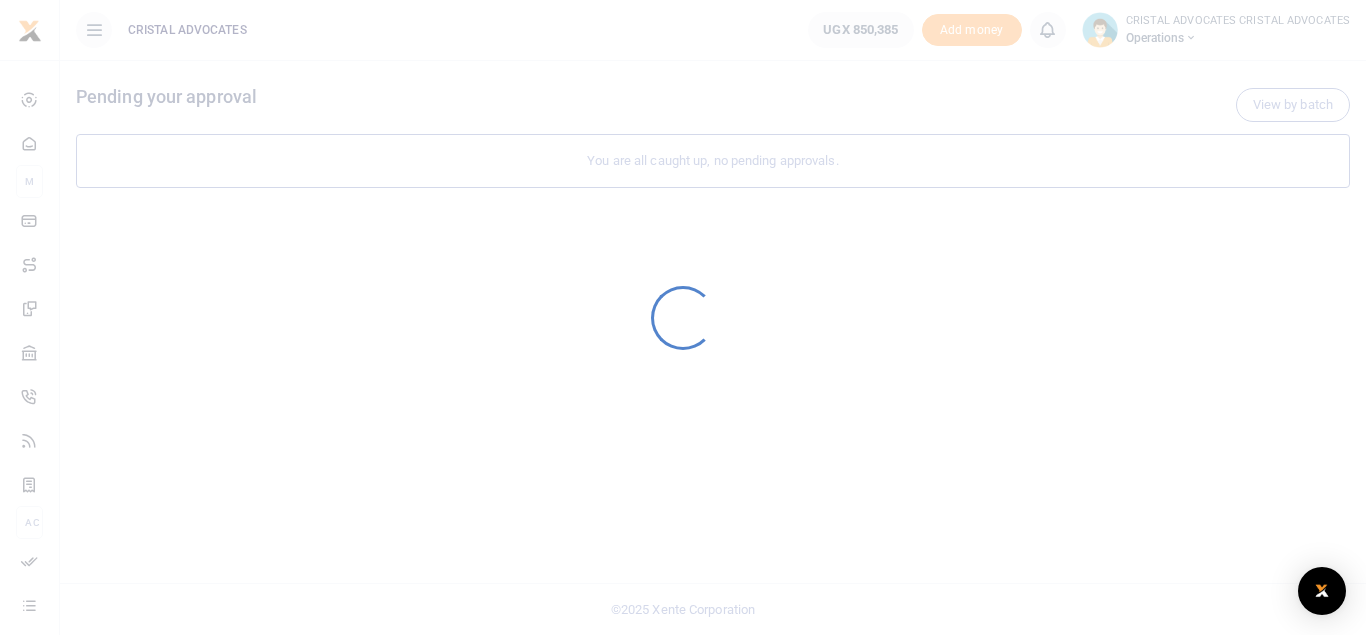 scroll, scrollTop: 0, scrollLeft: 0, axis: both 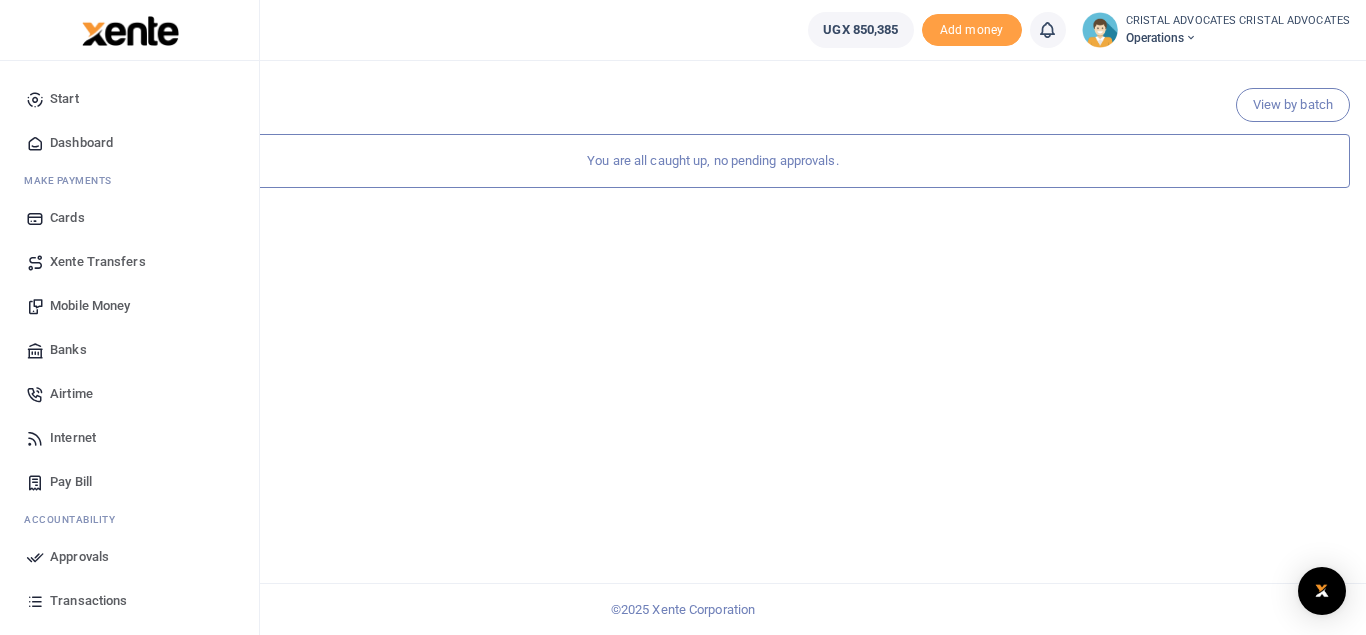 click on "Mobile Money" at bounding box center [90, 306] 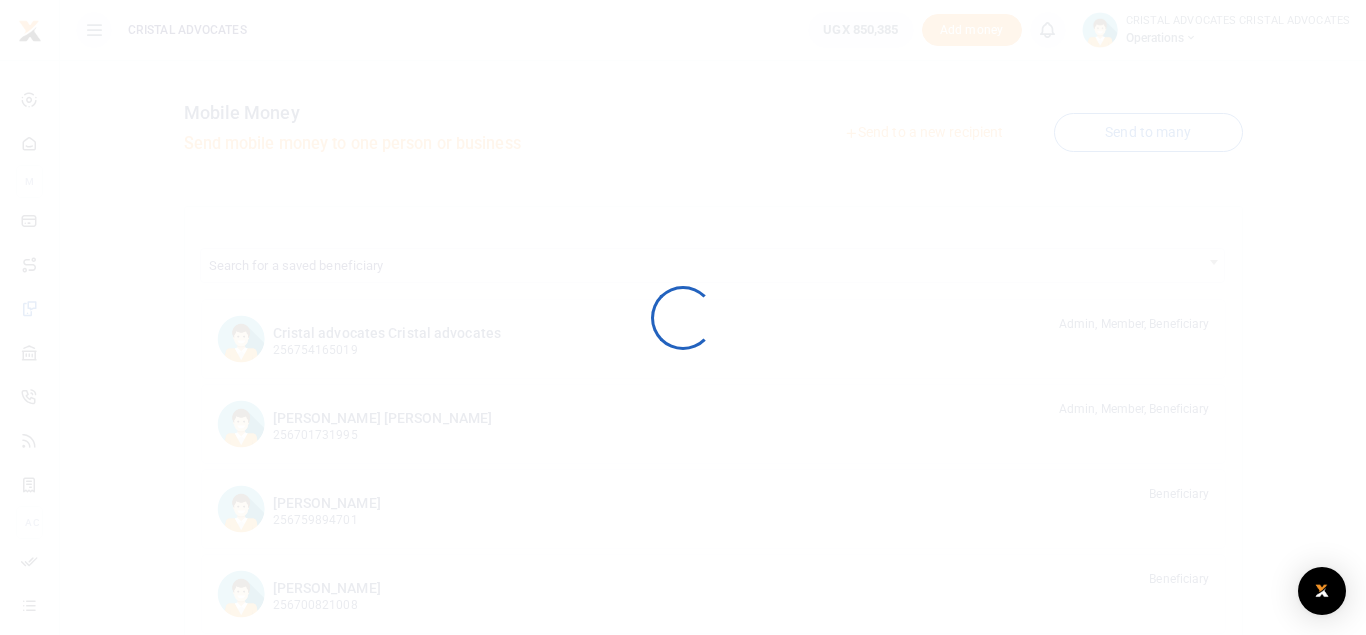 scroll, scrollTop: 0, scrollLeft: 0, axis: both 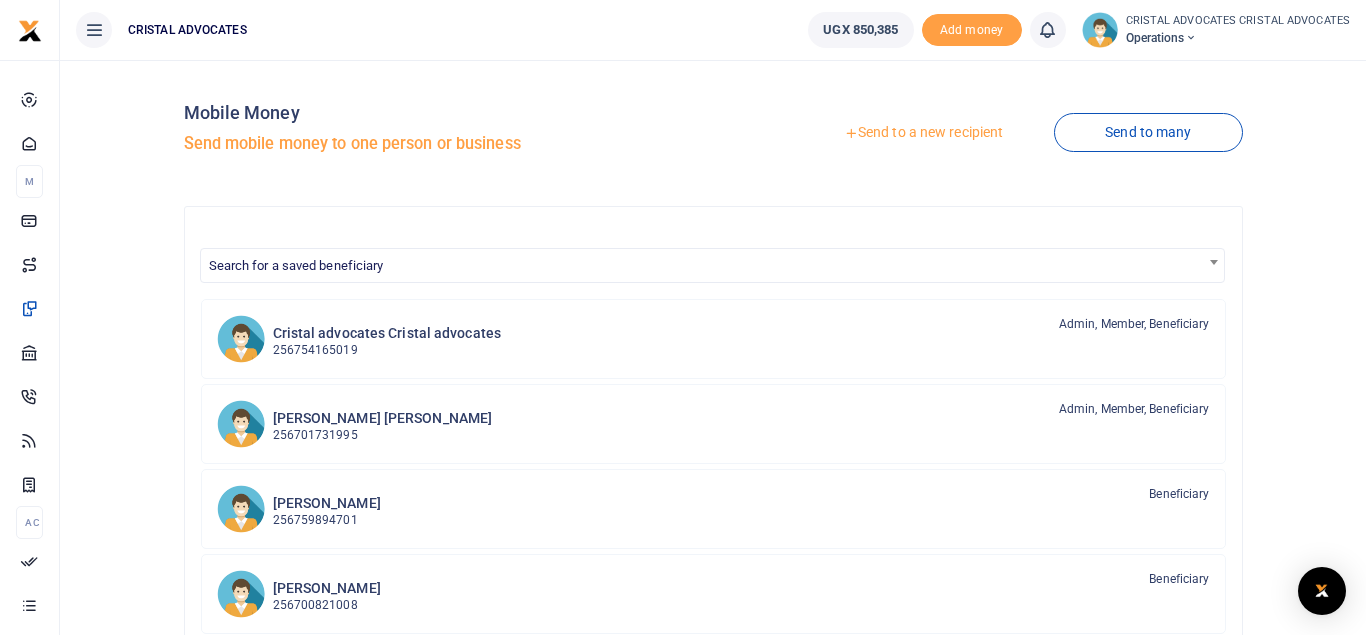 click on "Send to a new recipient" at bounding box center (923, 133) 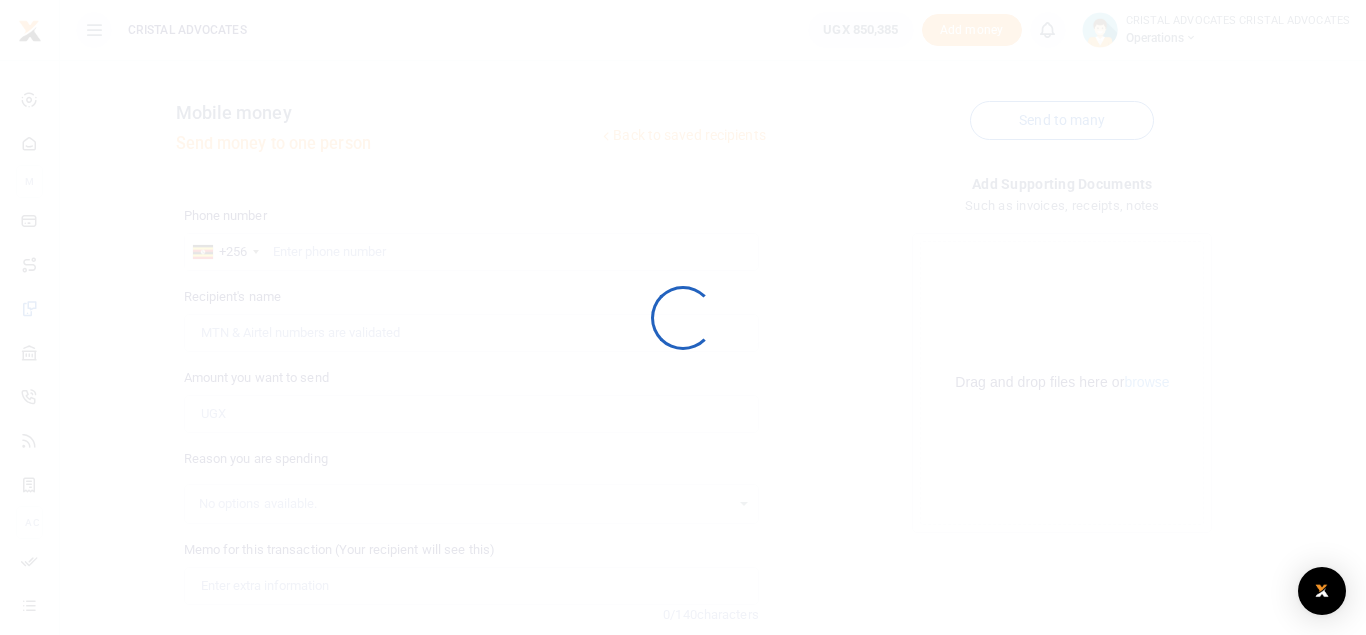 scroll, scrollTop: 0, scrollLeft: 0, axis: both 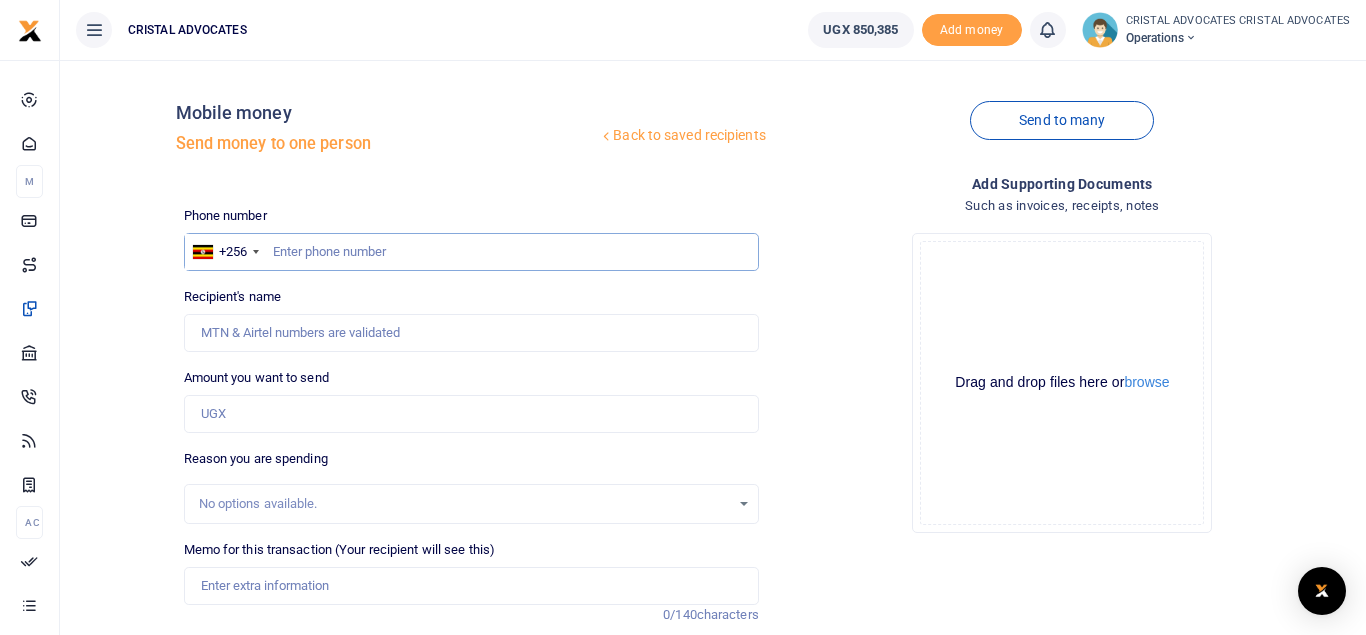 click at bounding box center (471, 252) 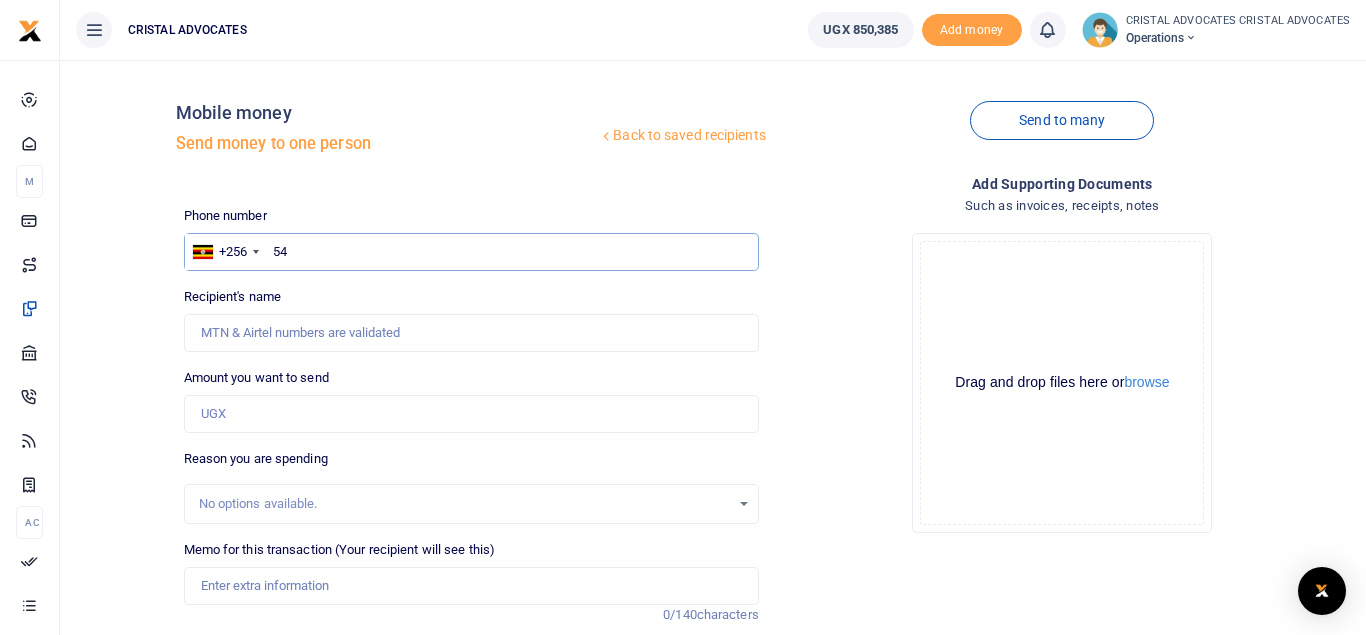 type on "5" 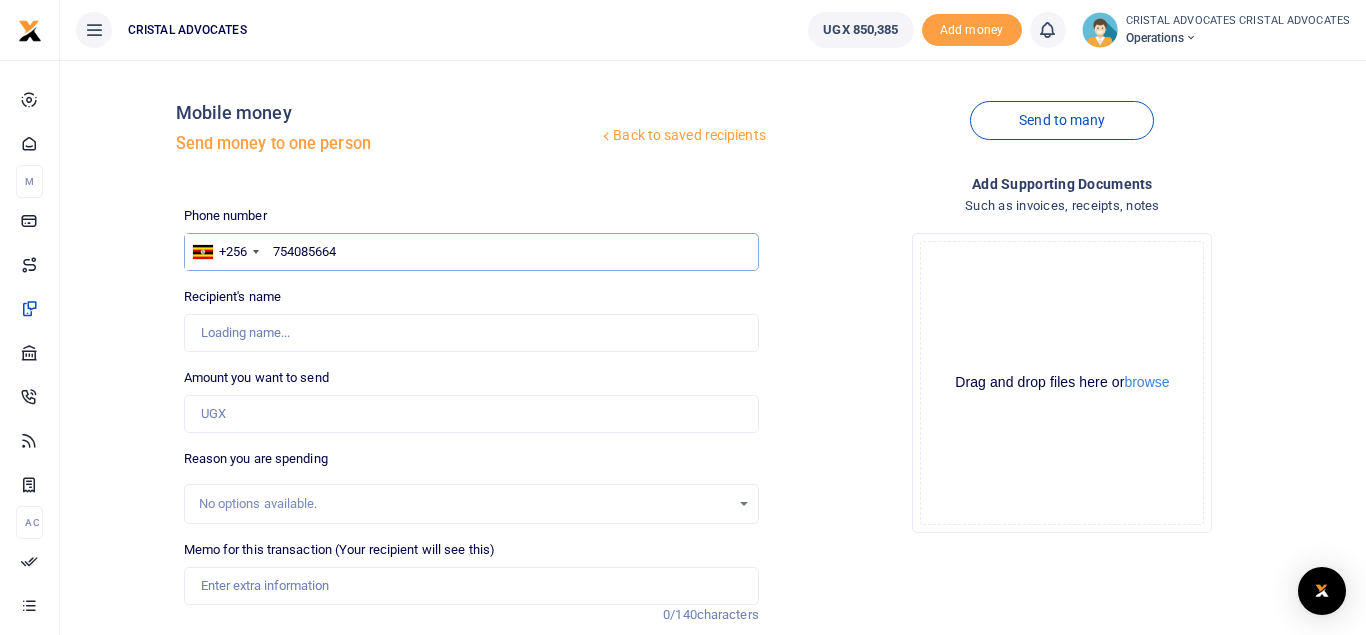 type on "754085664" 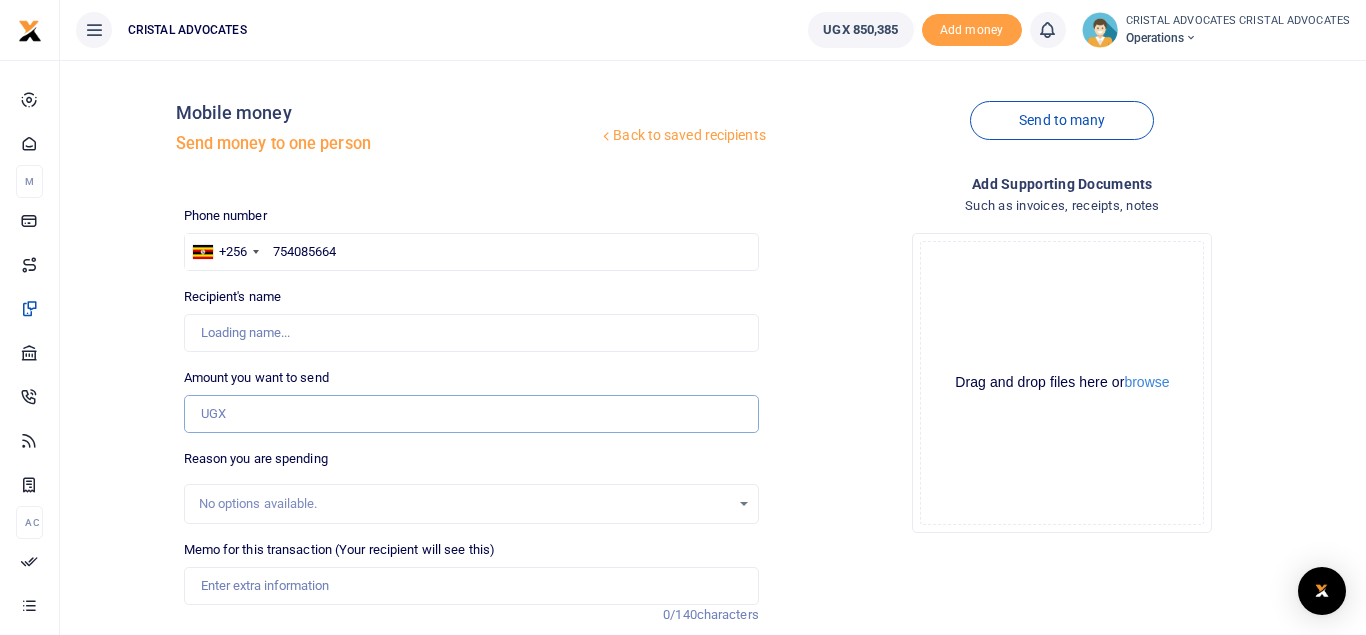 click on "Amount you want to send" at bounding box center (471, 414) 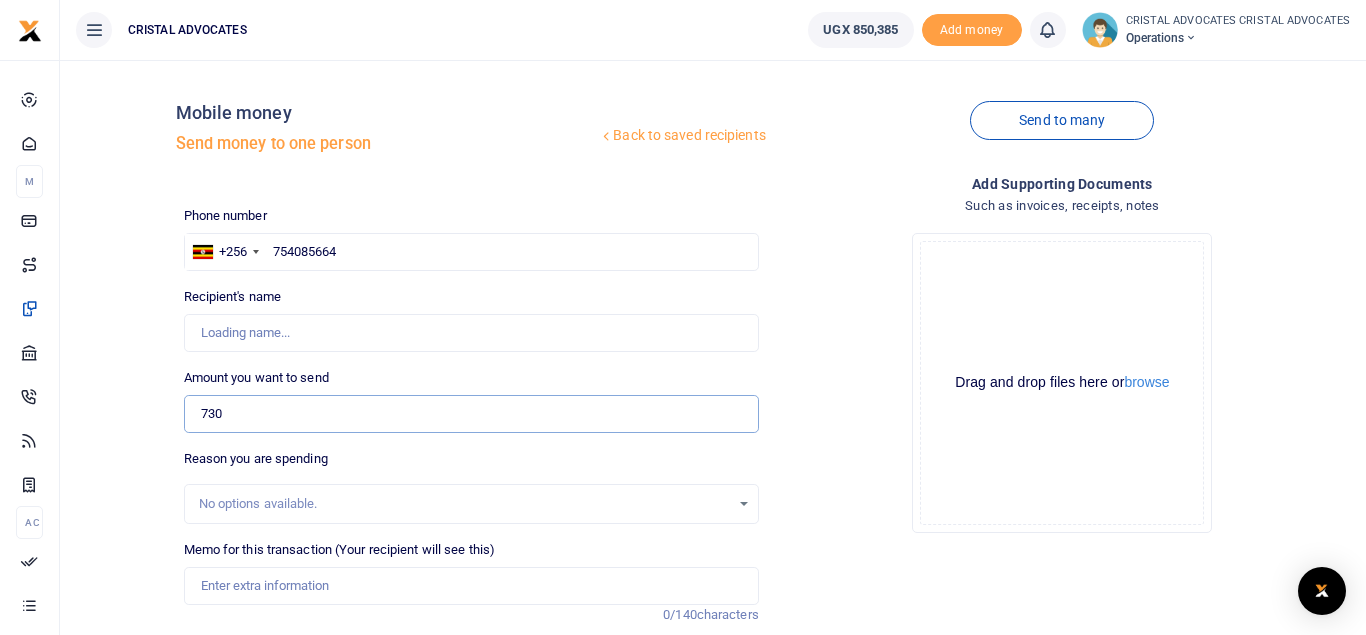 type on "7300" 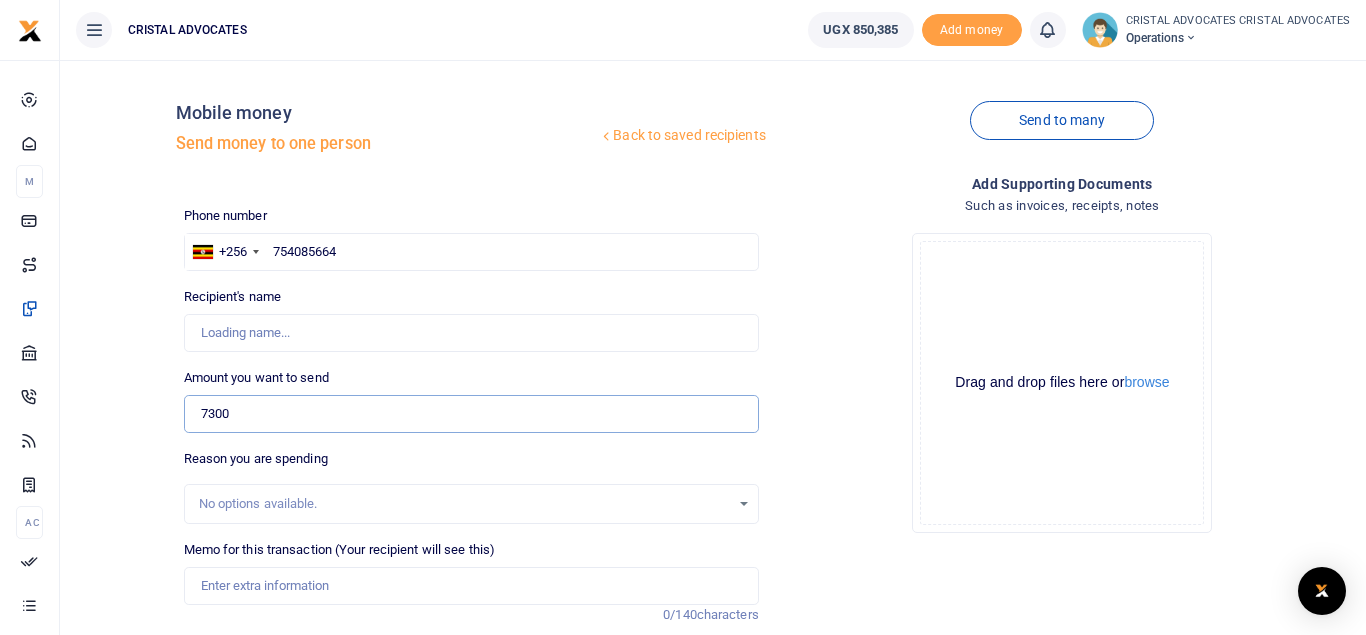 type on "Lincoln Kalema" 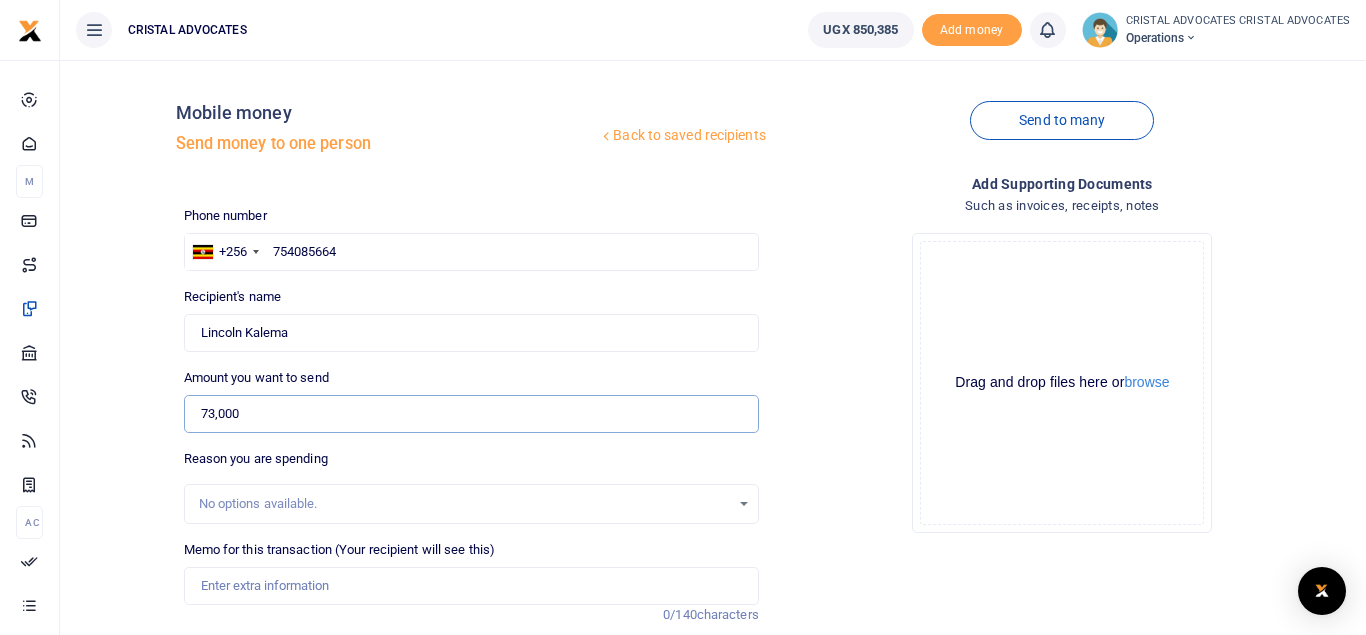 type on "73,000" 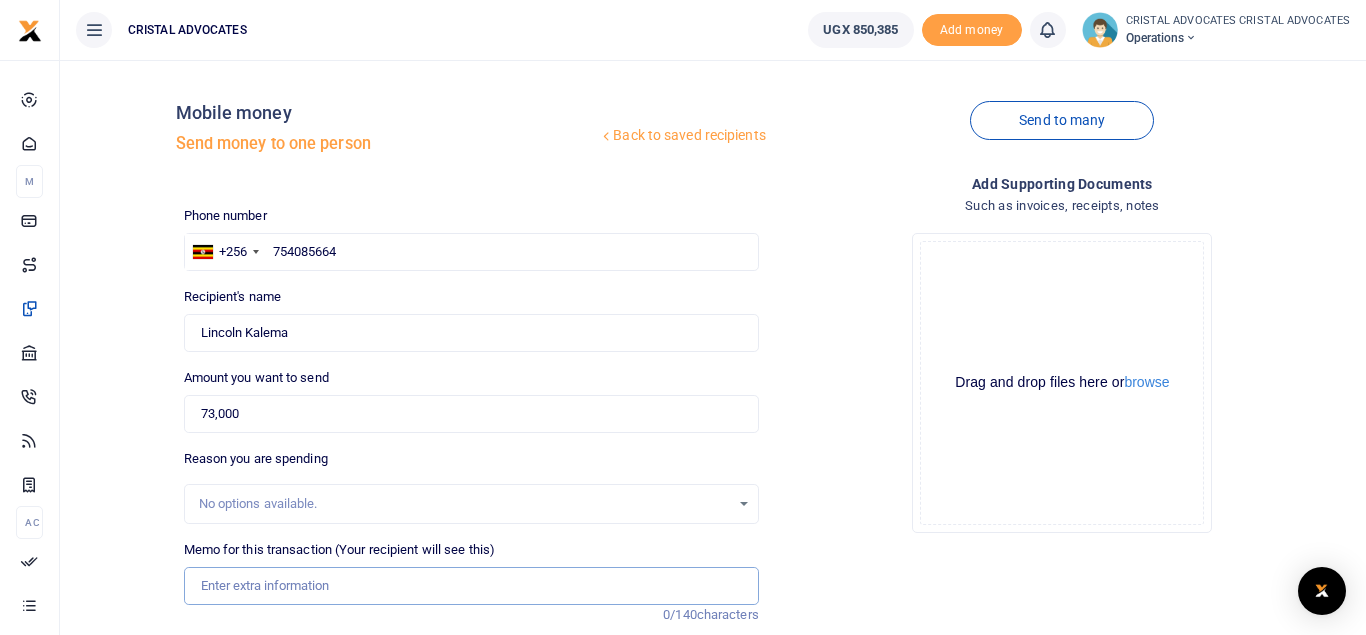 click on "Memo for this transaction (Your recipient will see this)" at bounding box center (471, 586) 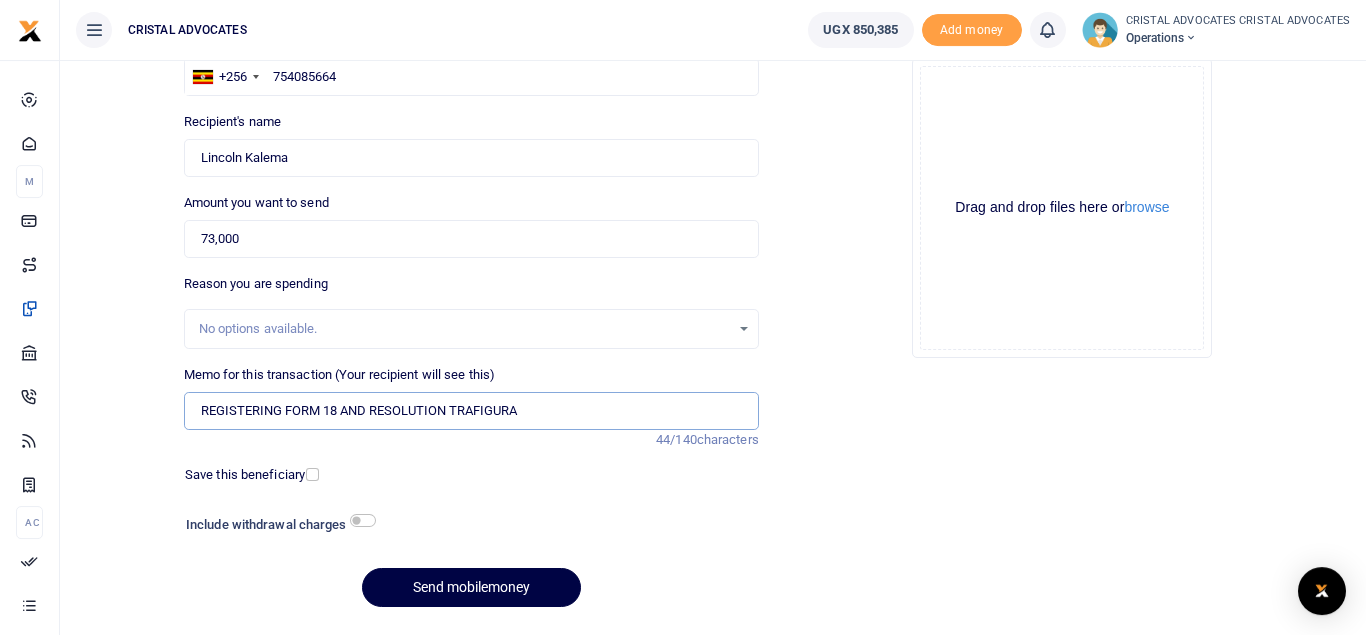 scroll, scrollTop: 231, scrollLeft: 0, axis: vertical 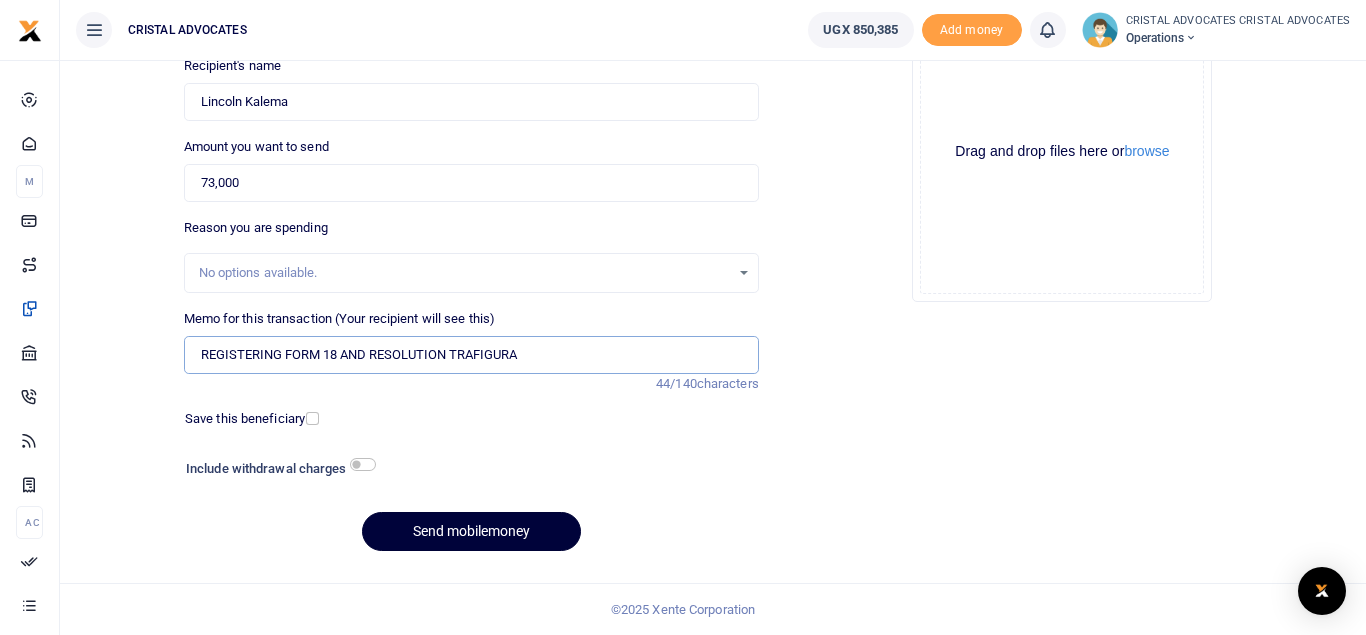 type on "REGISTERING FORM 18 AND RESOLUTION TRAFIGURA" 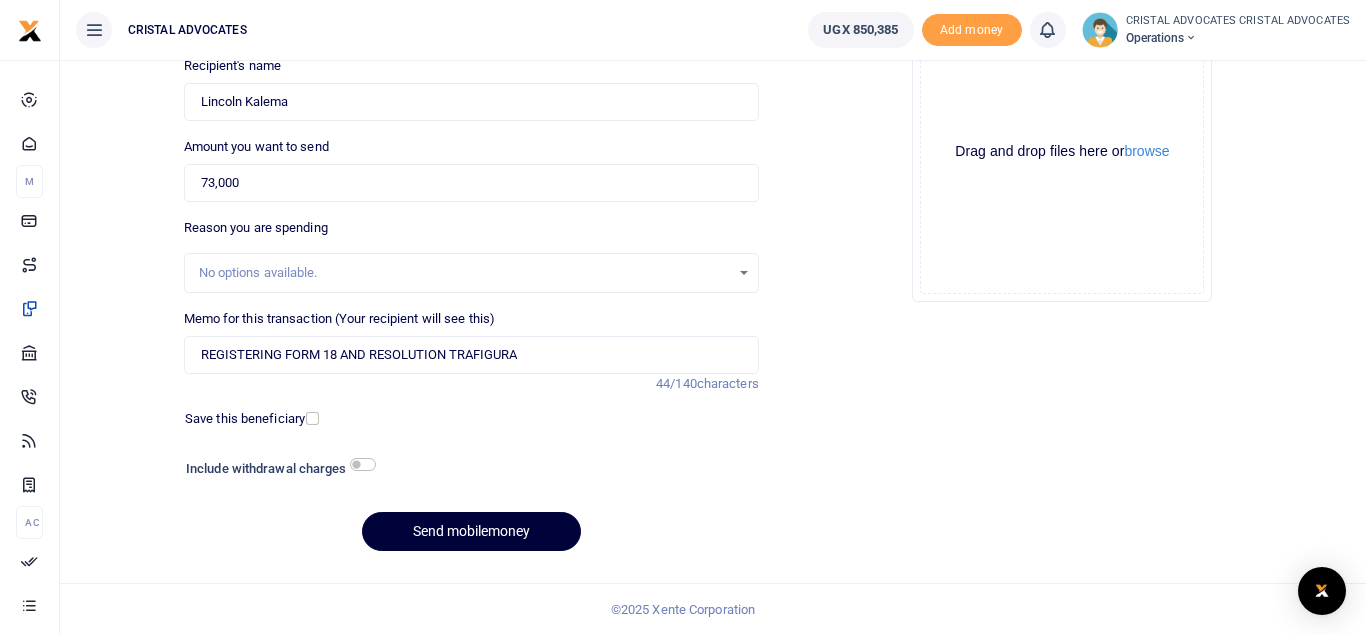 click on "Send mobilemoney" at bounding box center [471, 531] 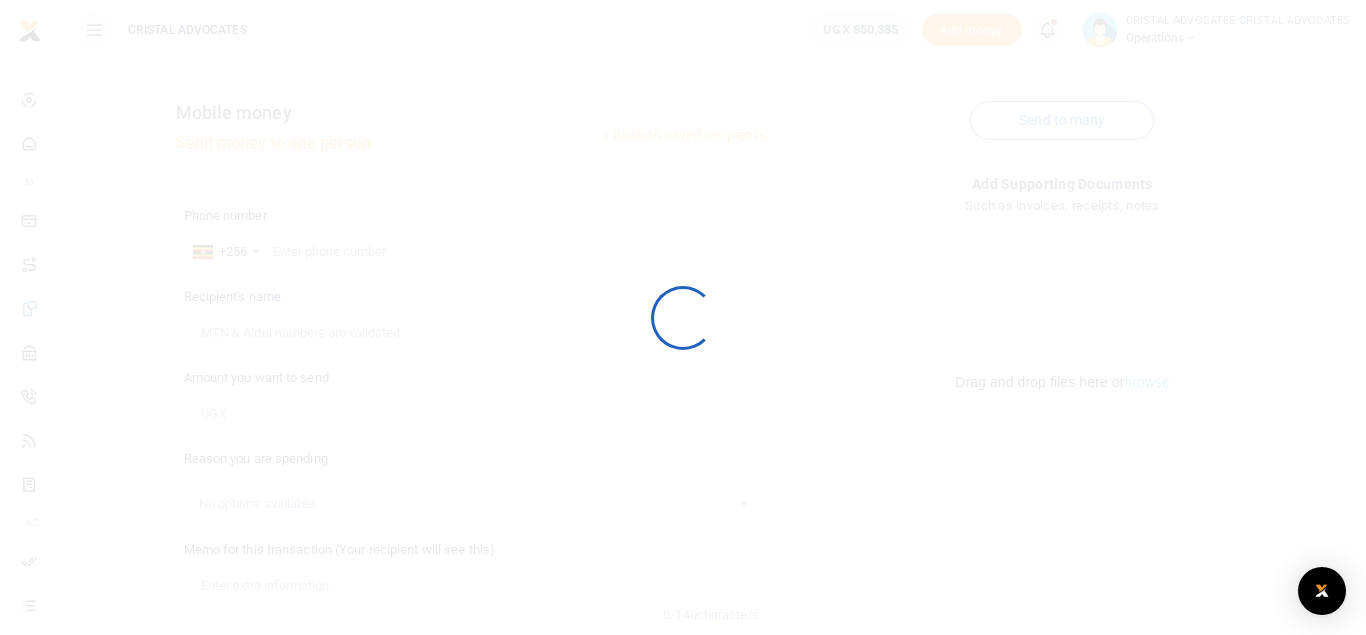 scroll, scrollTop: 0, scrollLeft: 0, axis: both 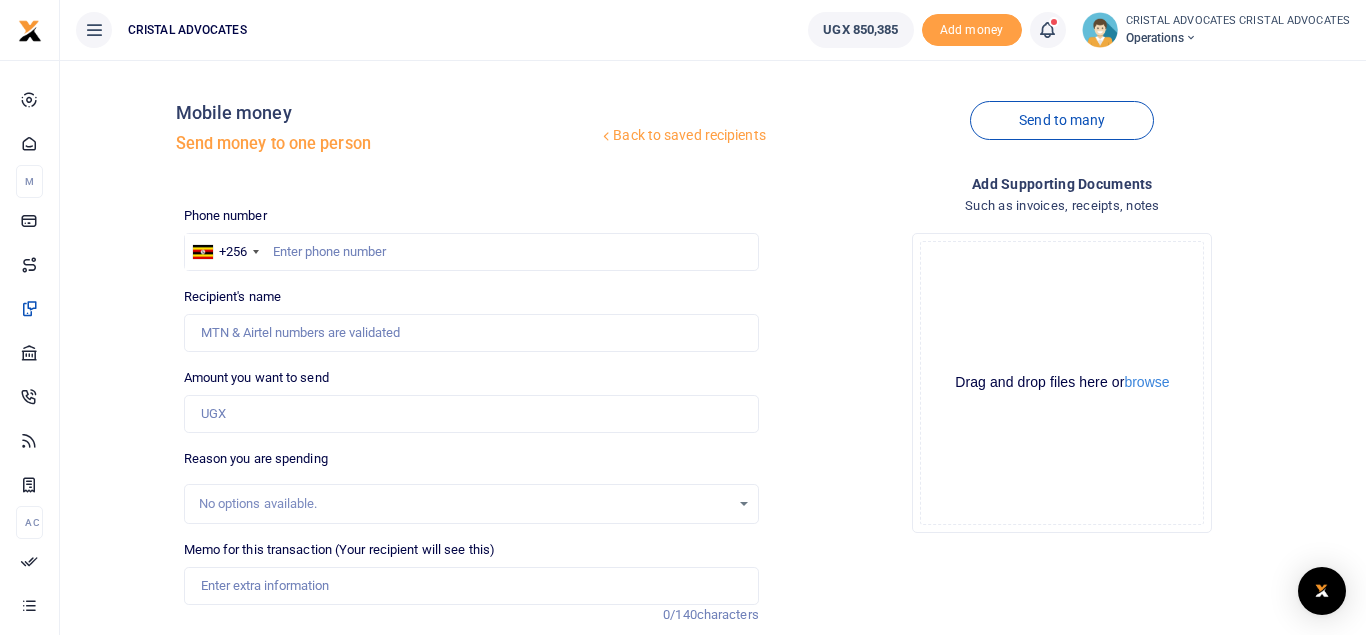 click at bounding box center (1047, 30) 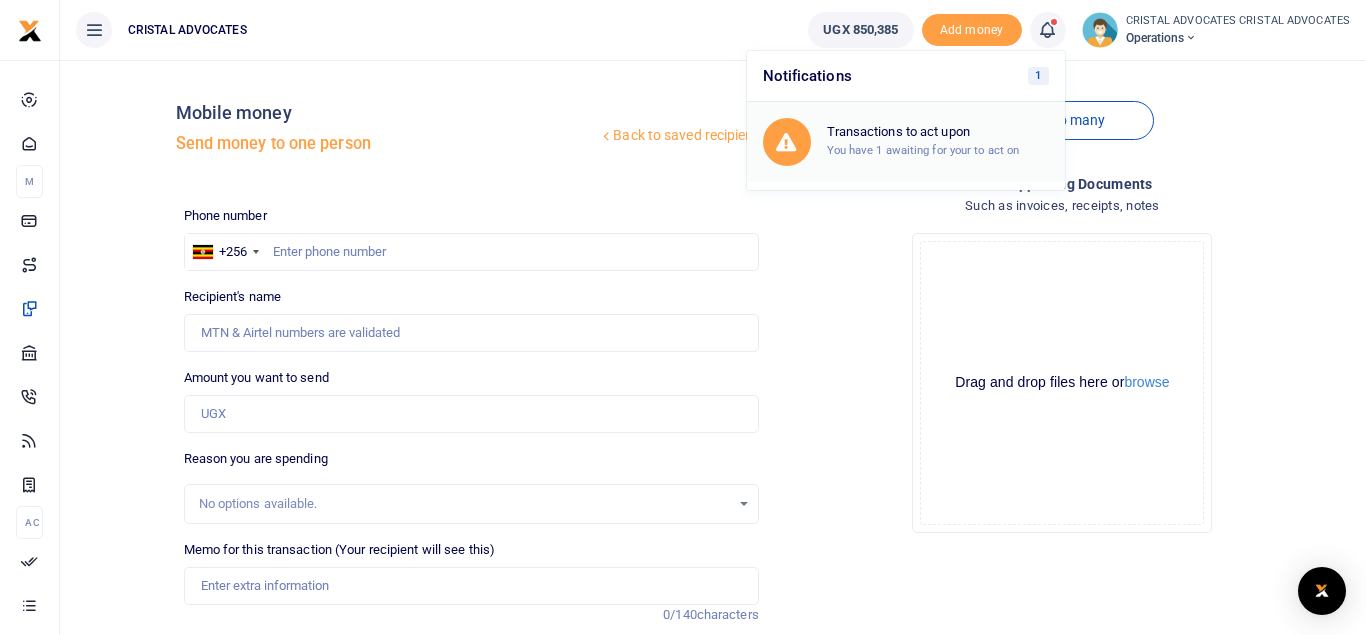 click on "Transactions to act upon" at bounding box center (938, 132) 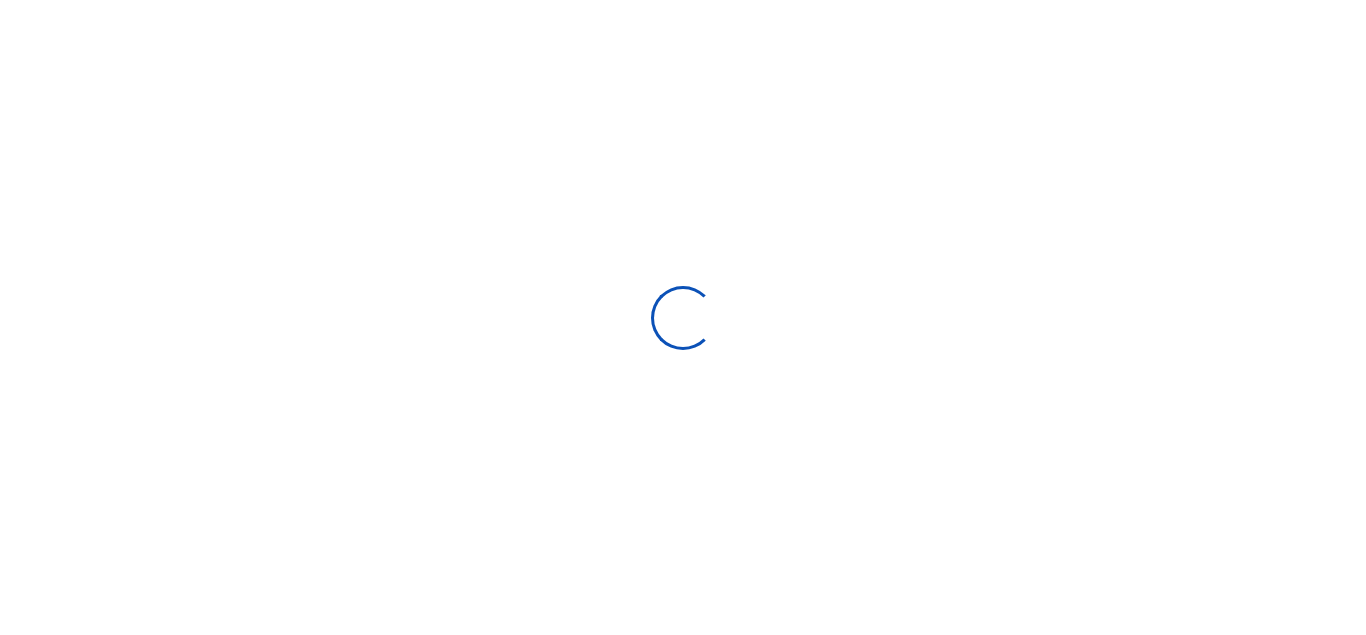 scroll, scrollTop: 0, scrollLeft: 0, axis: both 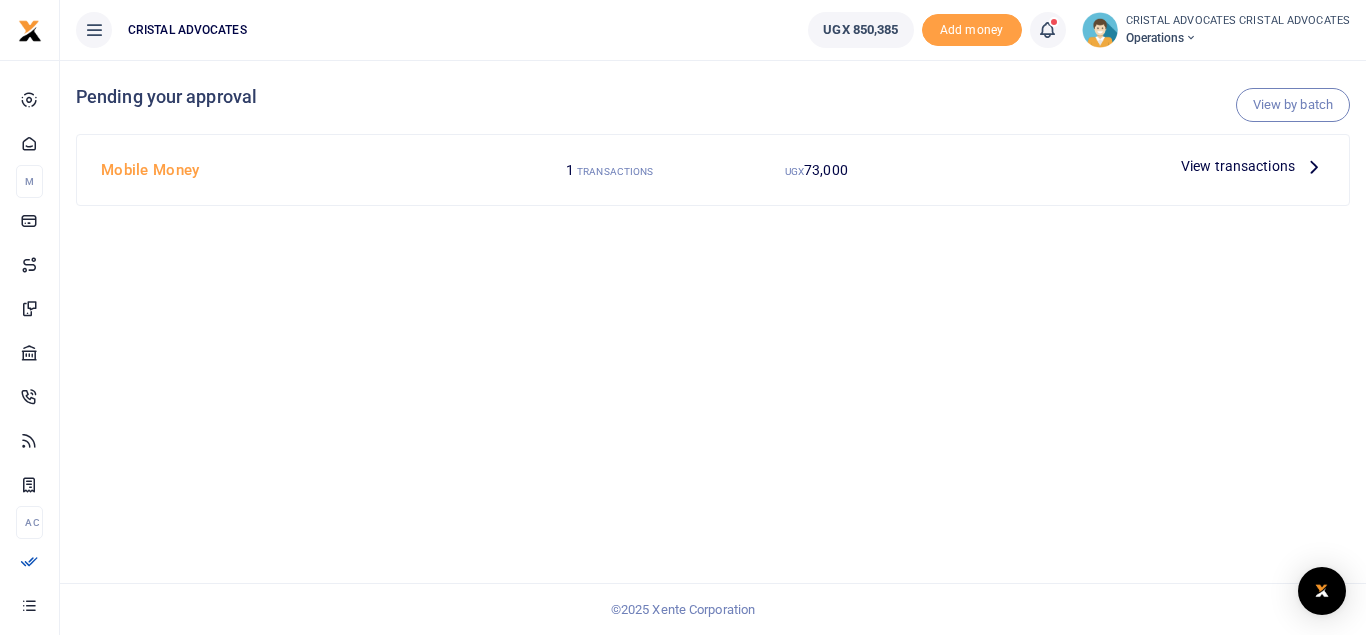 click on "View transactions" at bounding box center (1238, 166) 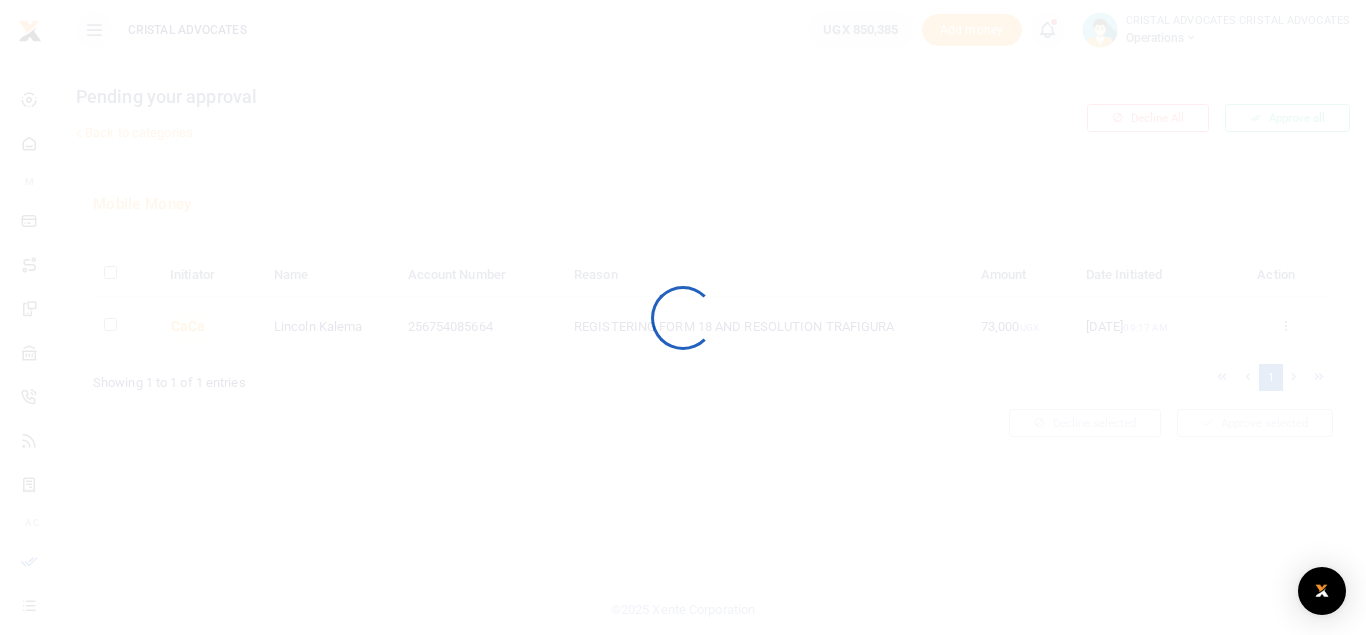 scroll, scrollTop: 0, scrollLeft: 0, axis: both 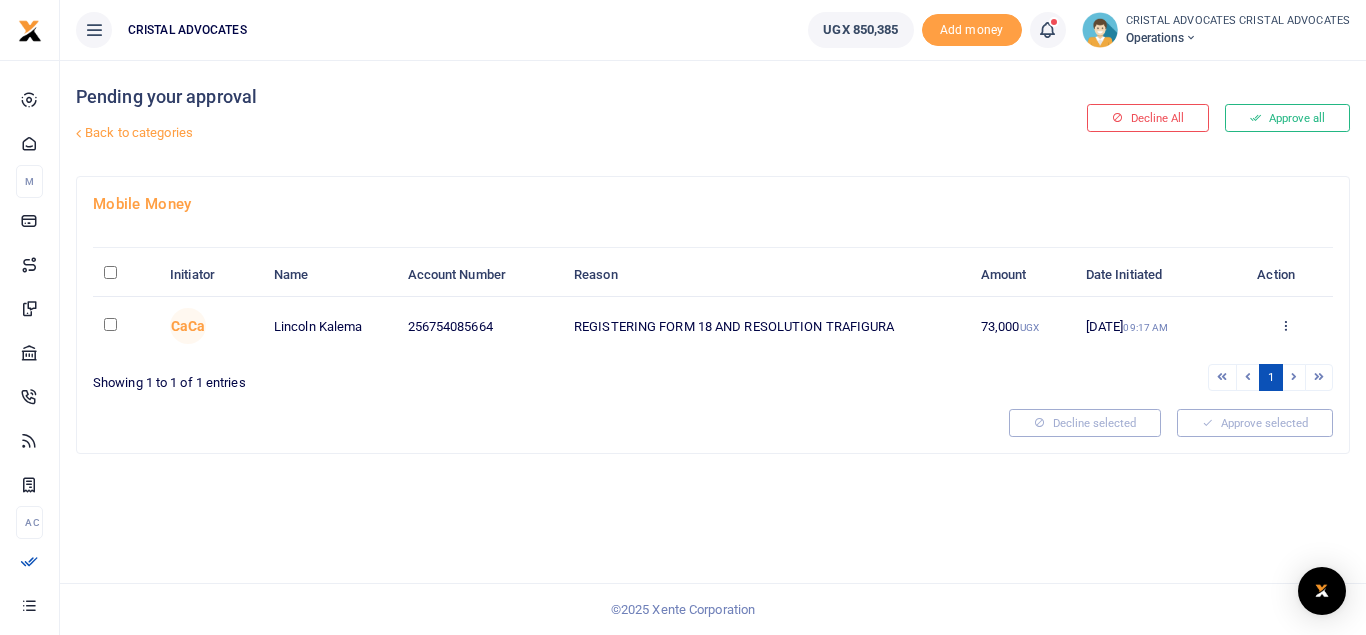 click on "09:17 AM" at bounding box center [1145, 327] 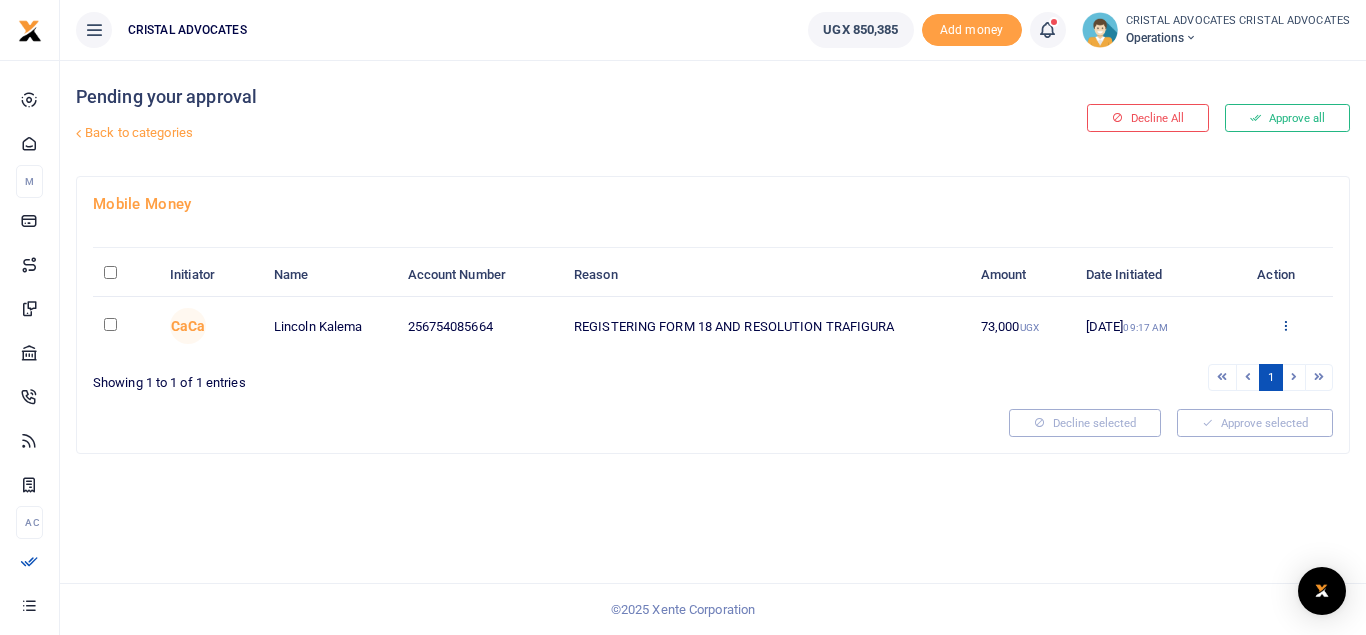 click at bounding box center [1285, 325] 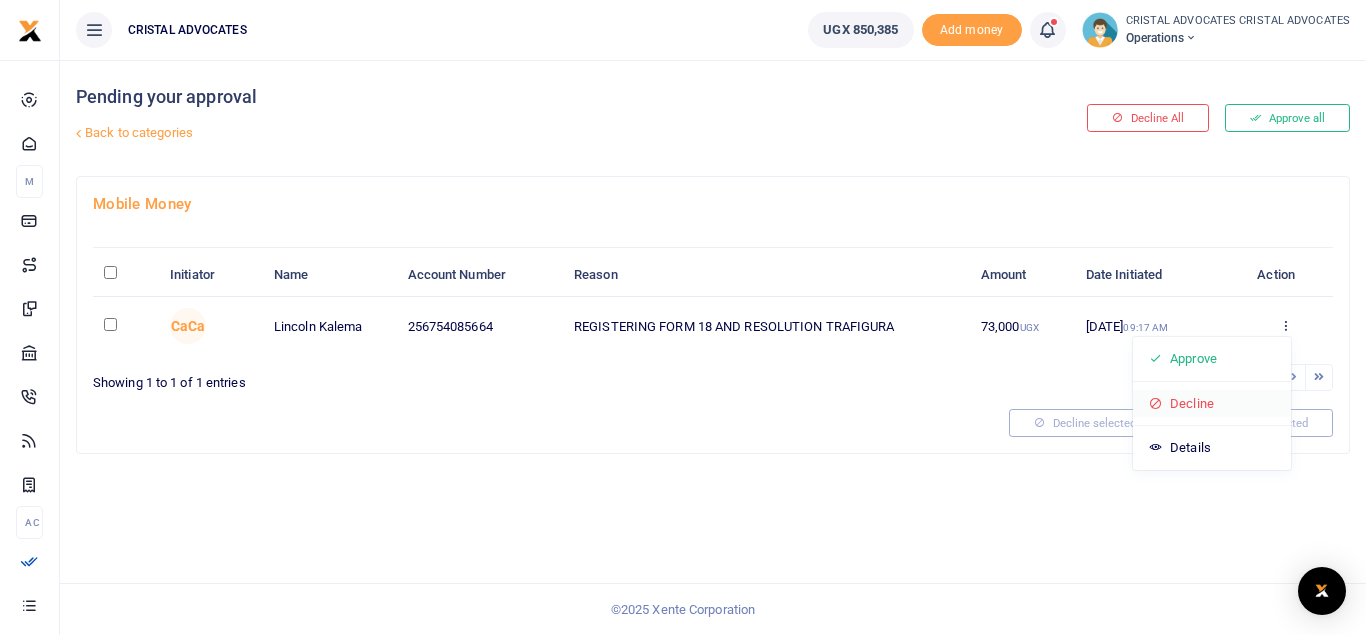 click on "Decline" at bounding box center [1212, 404] 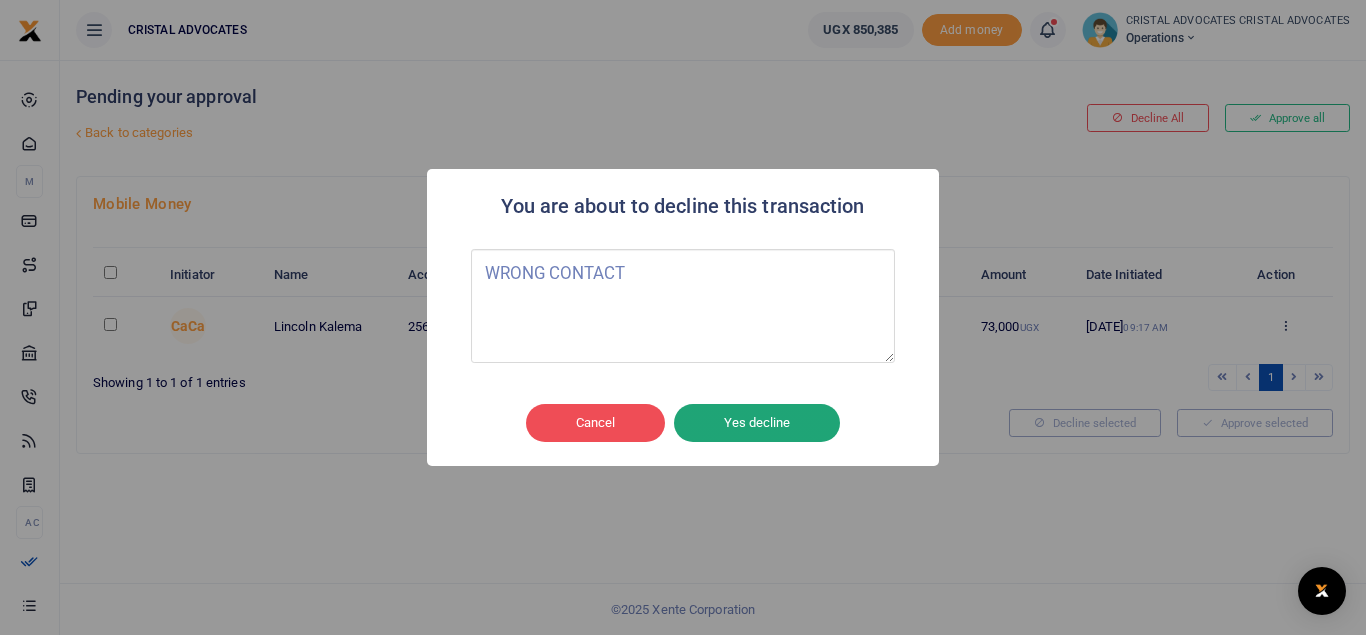 type on "WRONG CONTACT" 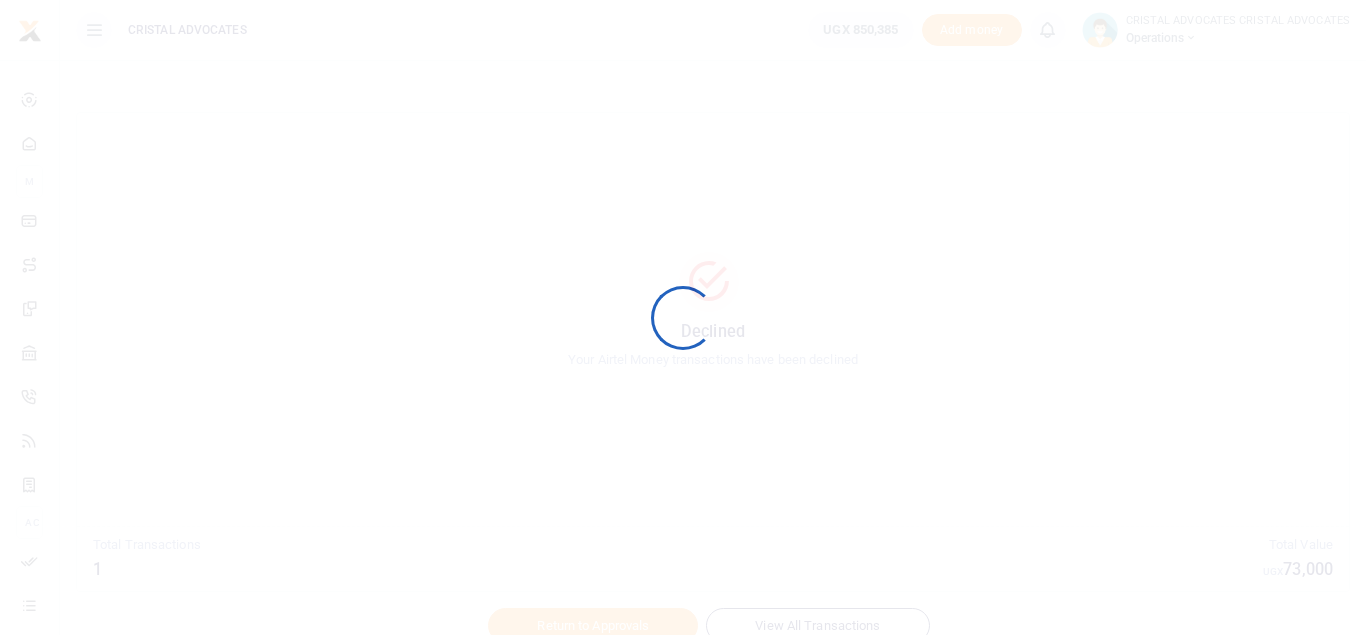 scroll, scrollTop: 0, scrollLeft: 0, axis: both 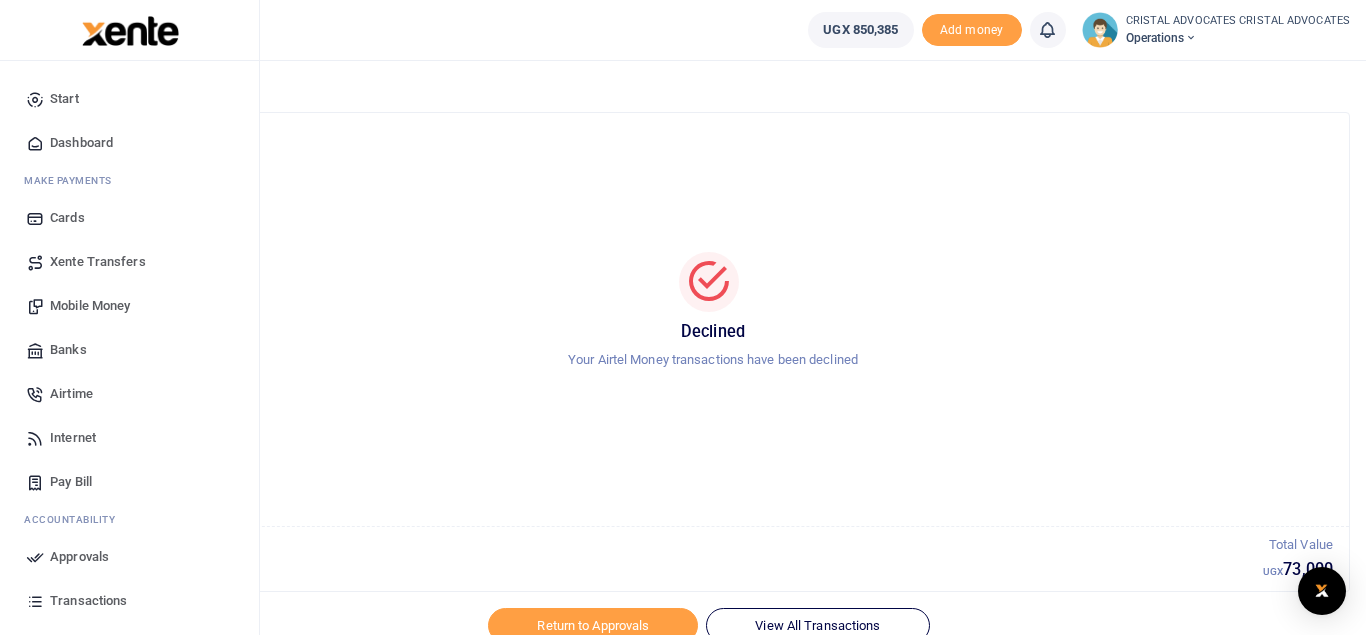 click on "Mobile Money" at bounding box center (90, 306) 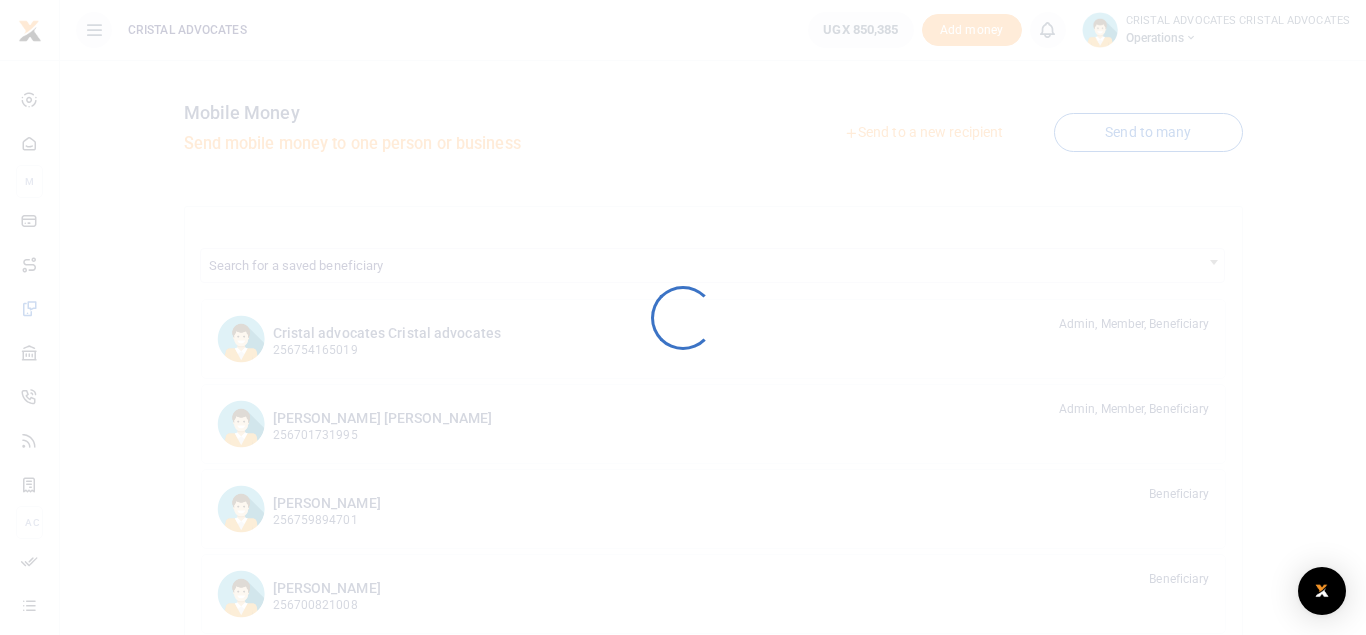 scroll, scrollTop: 0, scrollLeft: 0, axis: both 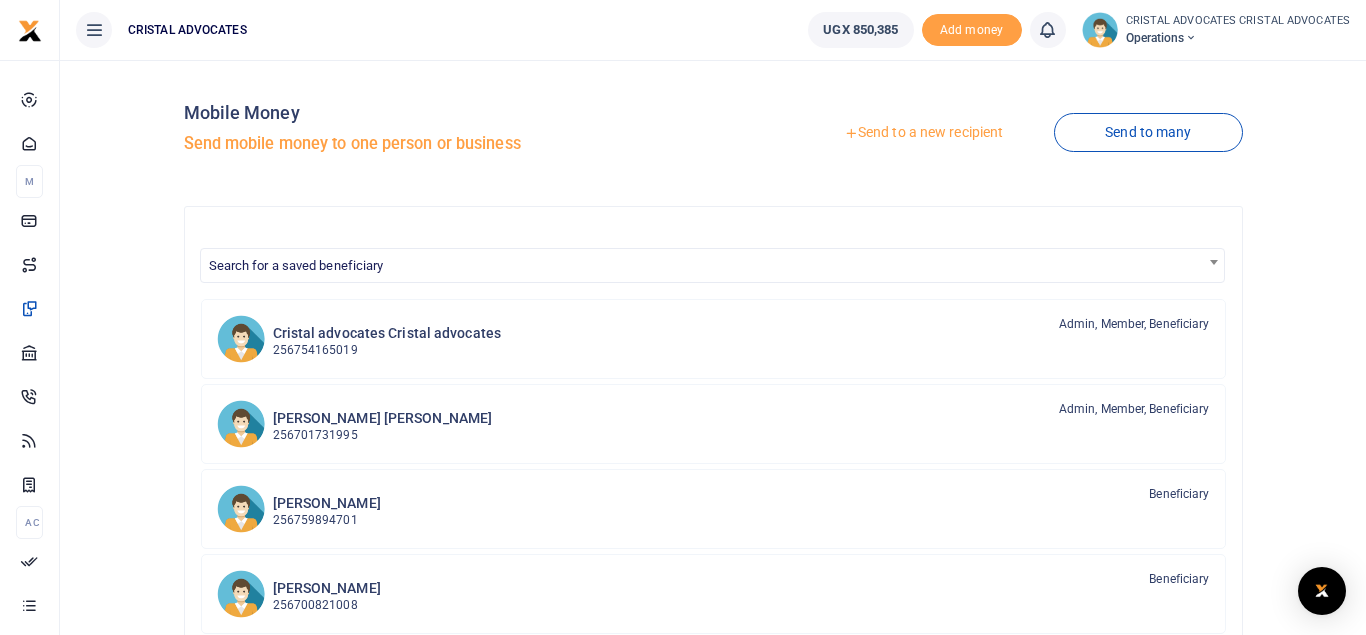 click on "Send to a new recipient" at bounding box center (923, 133) 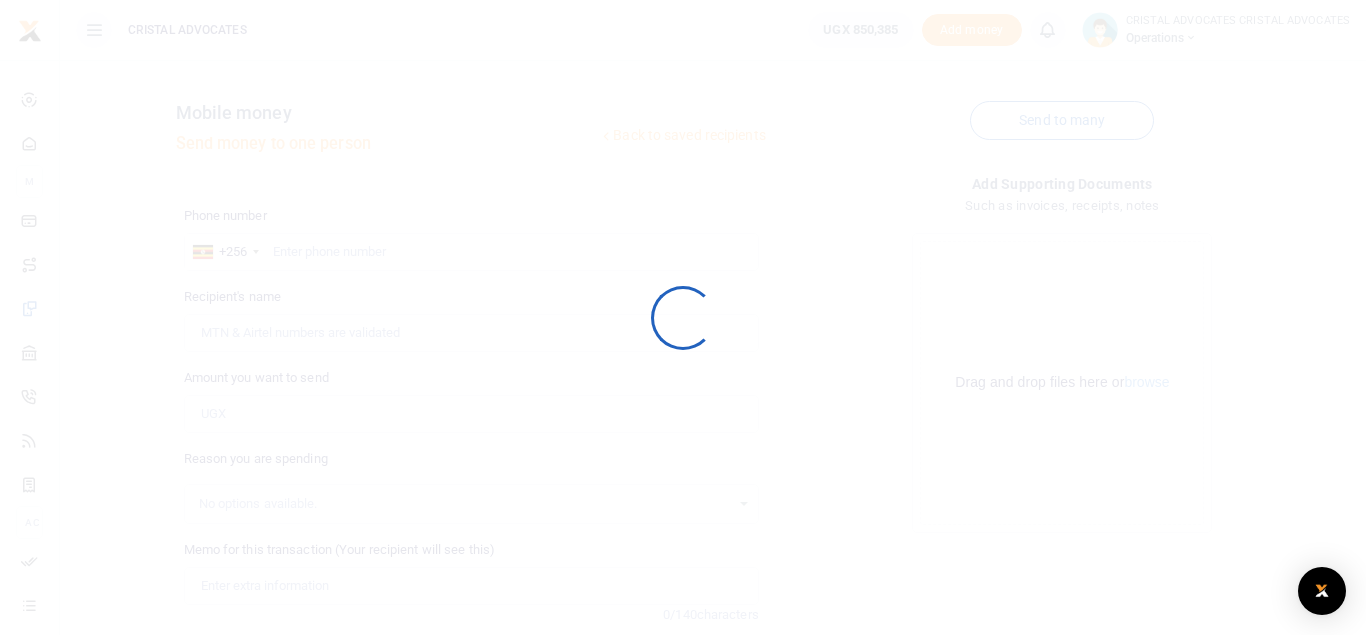 scroll, scrollTop: 0, scrollLeft: 0, axis: both 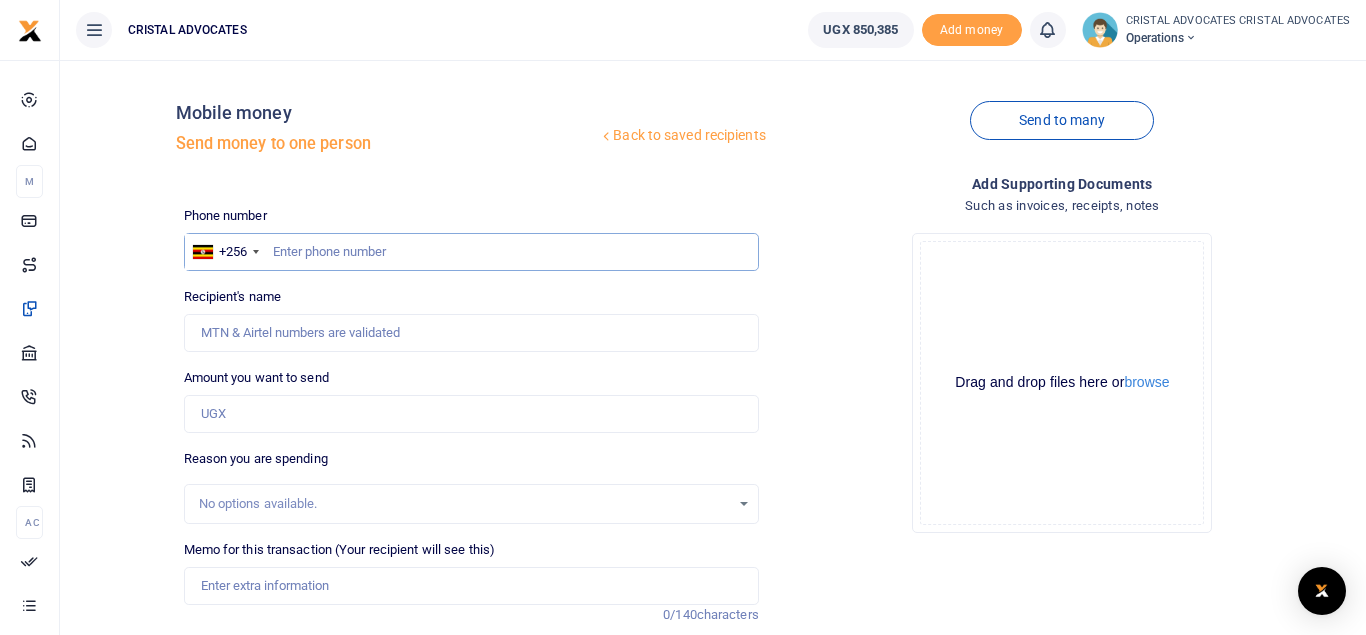 click at bounding box center [471, 252] 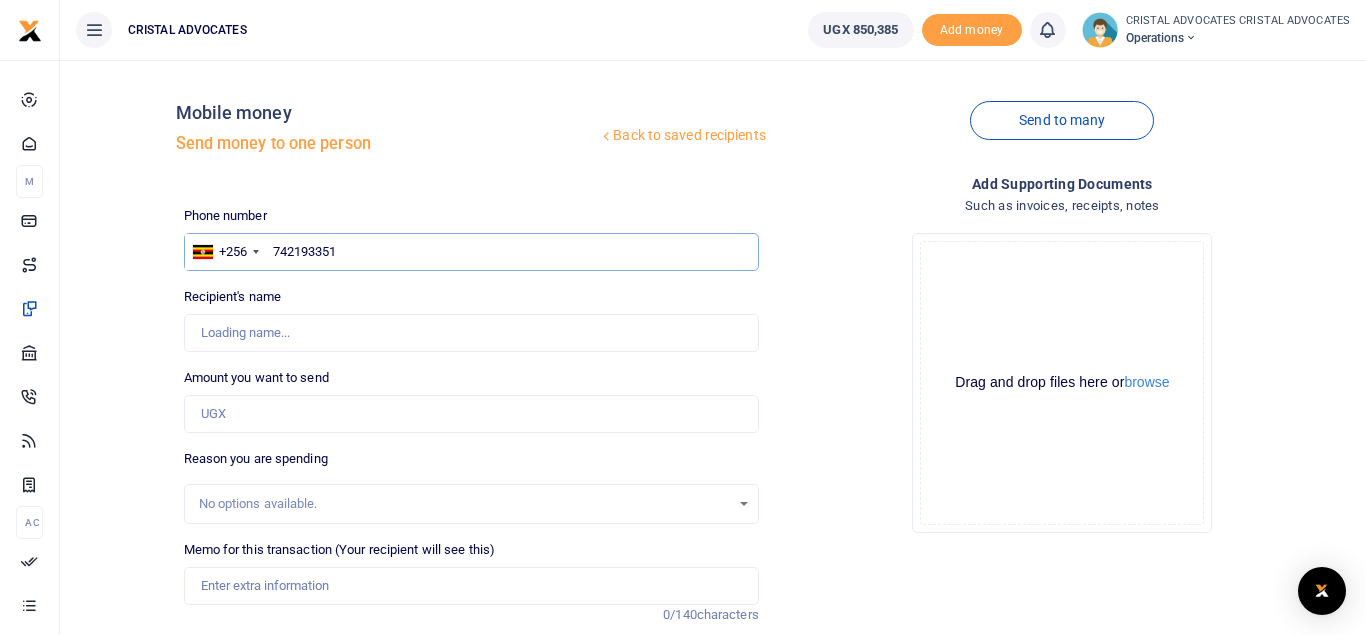 type on "742193351" 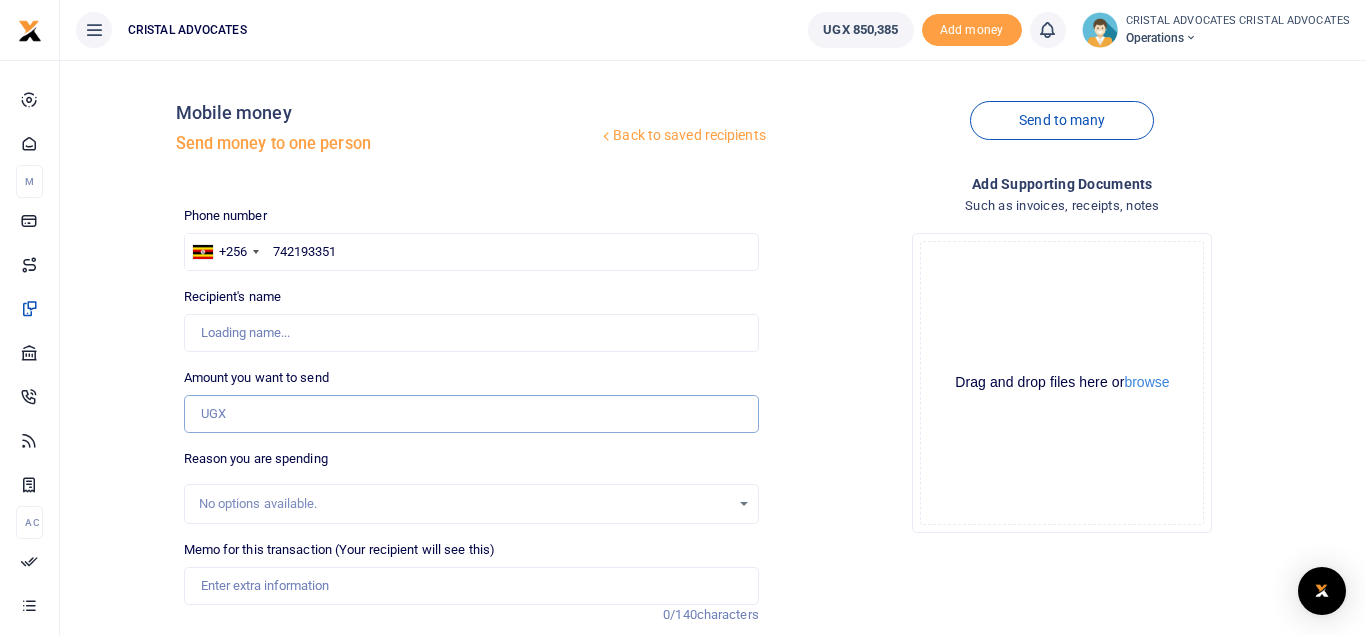 type on "Beatrice Tuhaise" 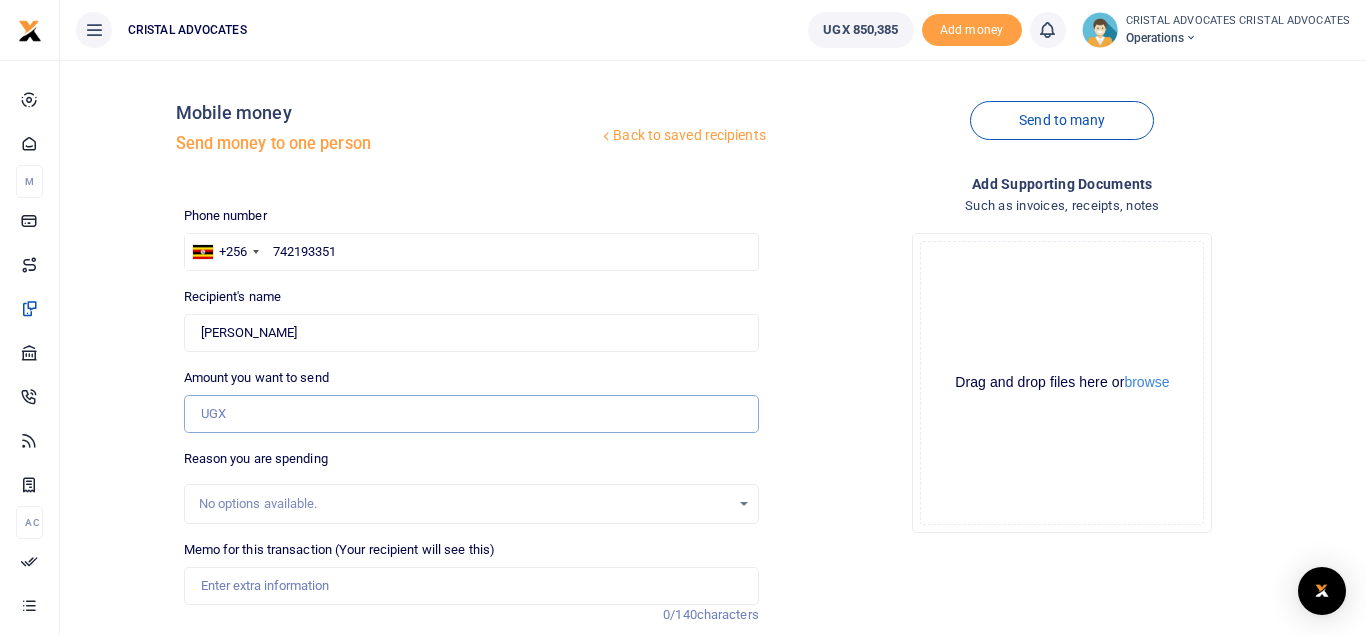 click on "Amount you want to send" at bounding box center (471, 414) 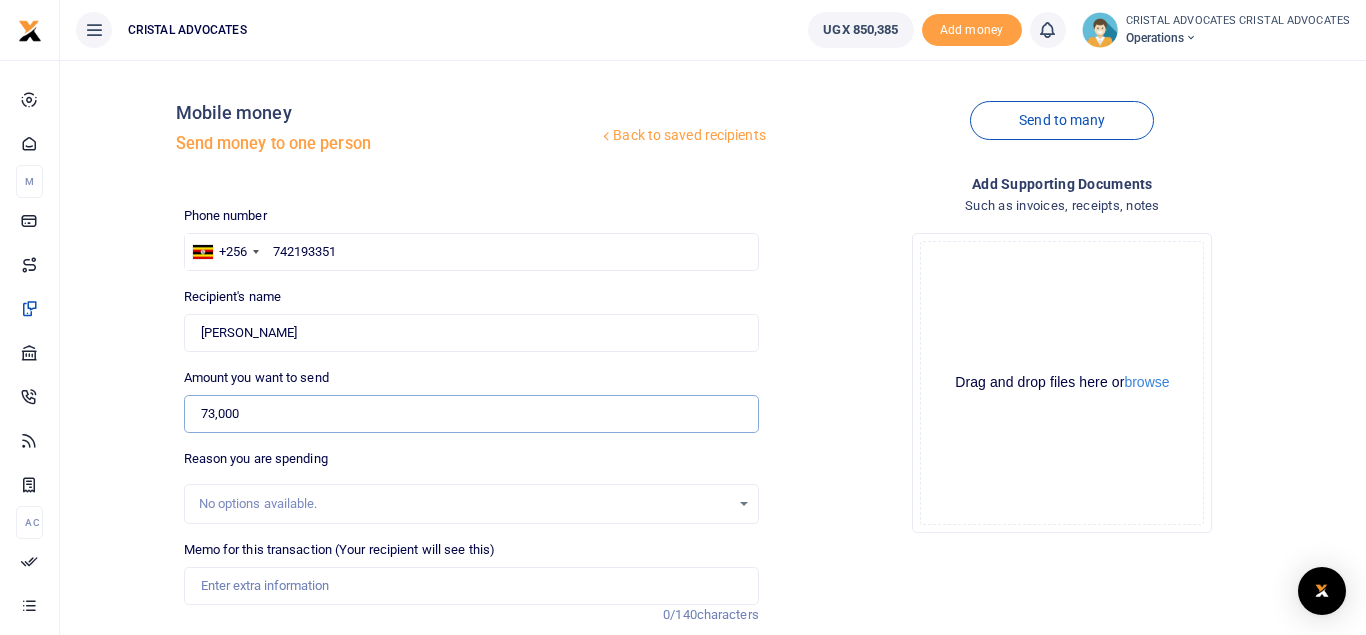 type on "73,000" 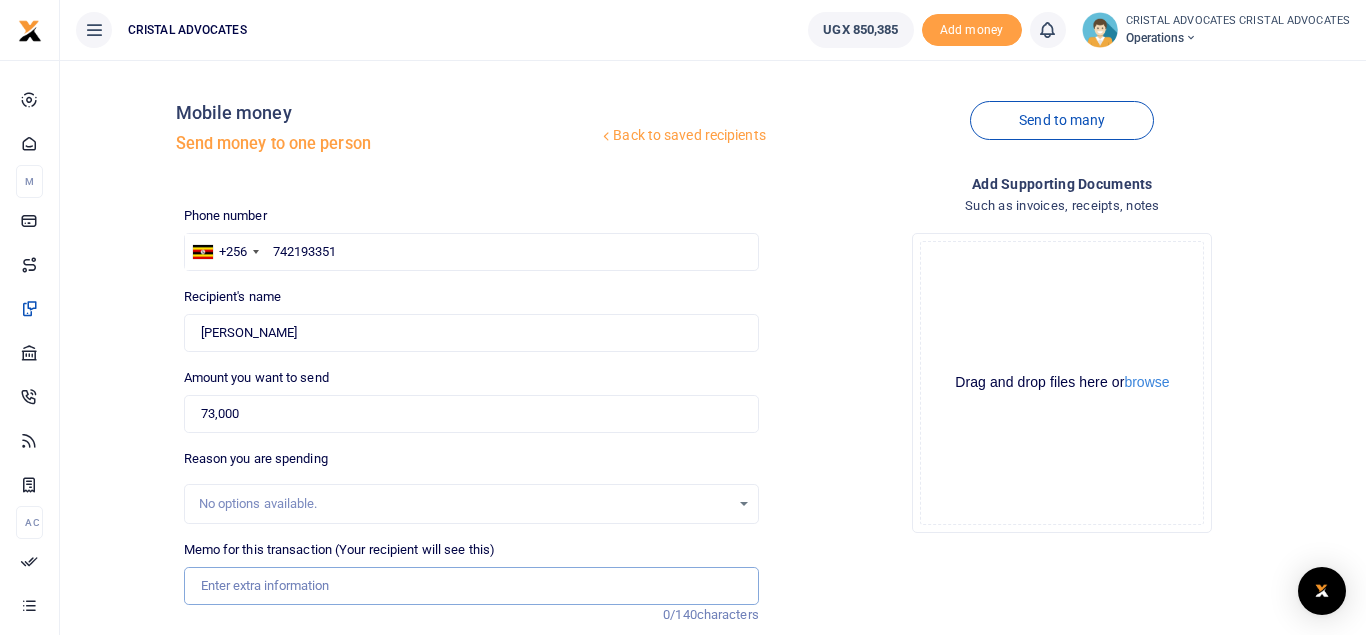 click on "Memo for this transaction (Your recipient will see this)" at bounding box center [471, 586] 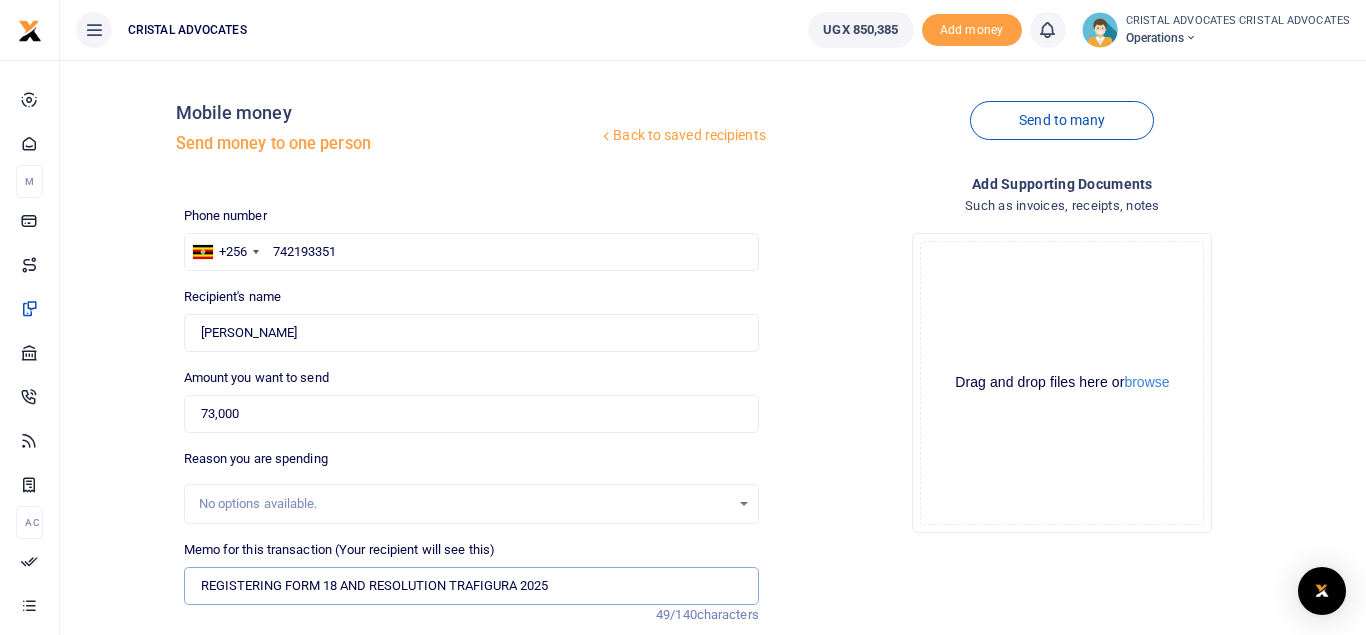 scroll, scrollTop: 231, scrollLeft: 0, axis: vertical 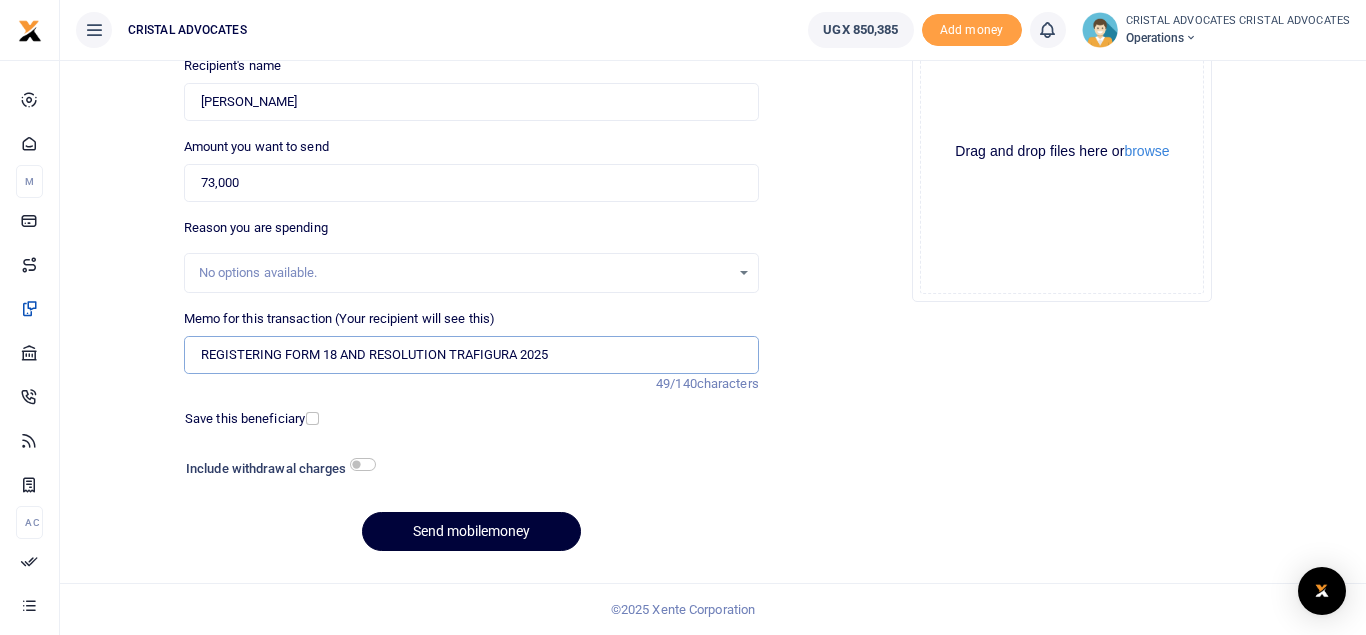 type on "REGISTERING FORM 18 AND RESOLUTION TRAFIGURA 2025" 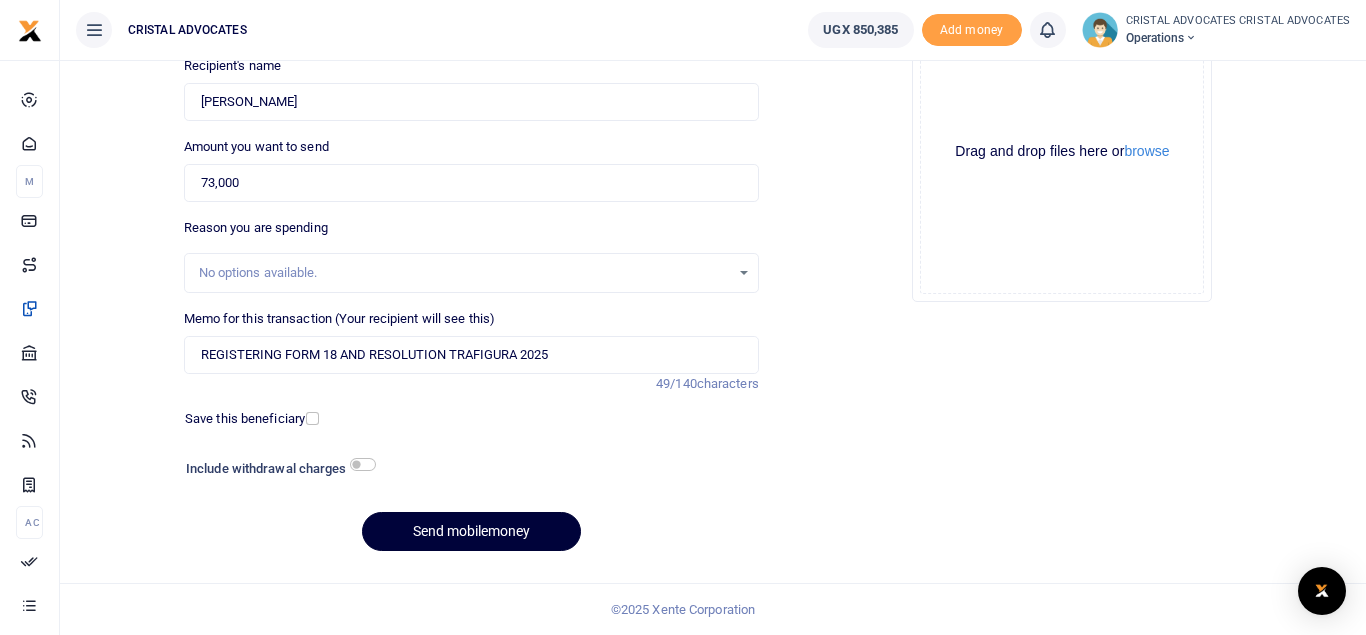 click on "Send mobilemoney" at bounding box center (471, 531) 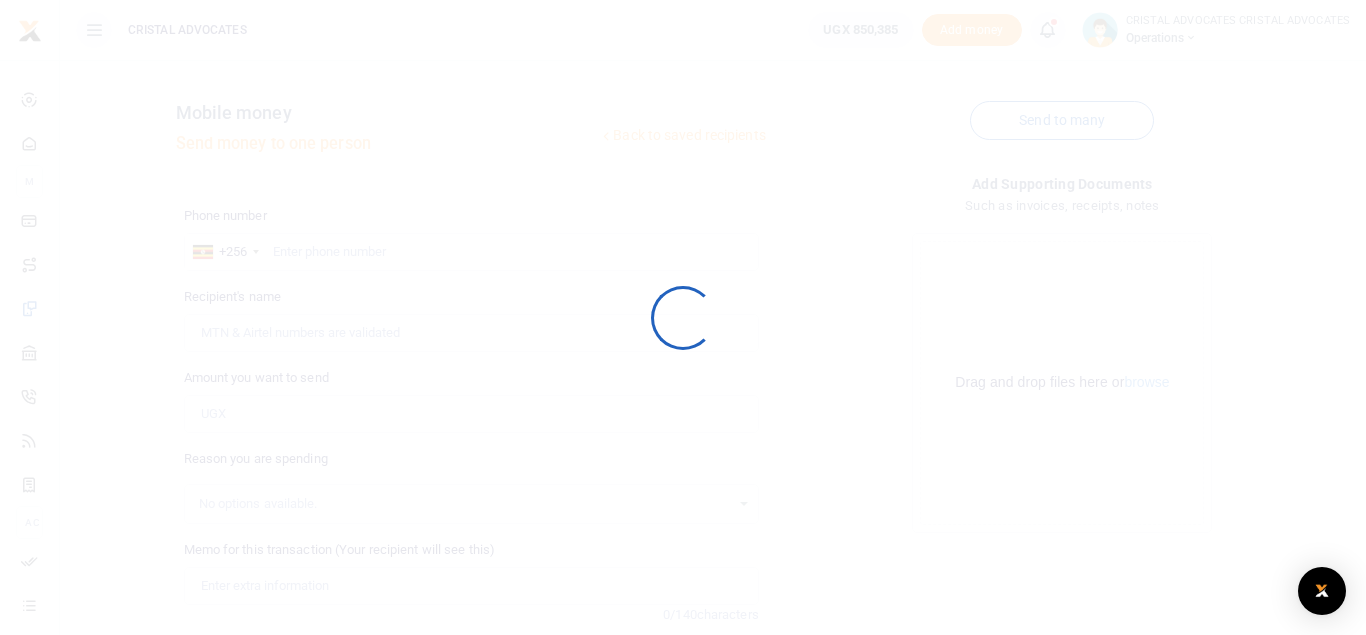 scroll, scrollTop: 0, scrollLeft: 0, axis: both 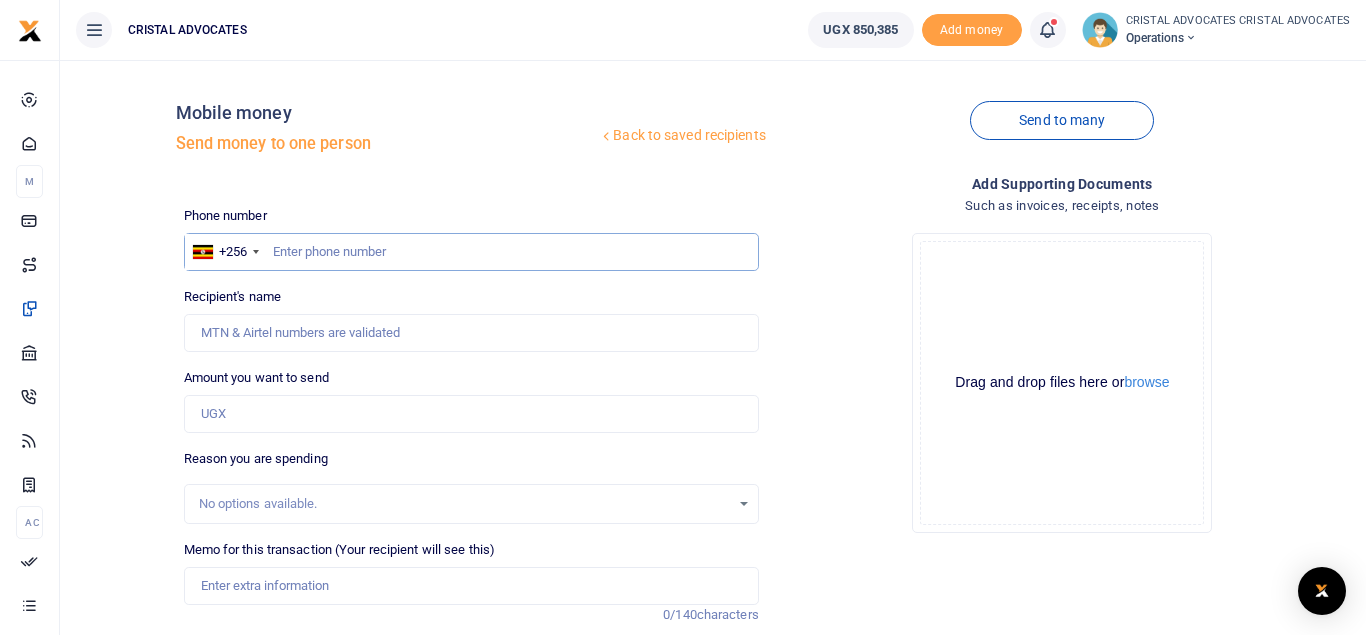 click at bounding box center [471, 252] 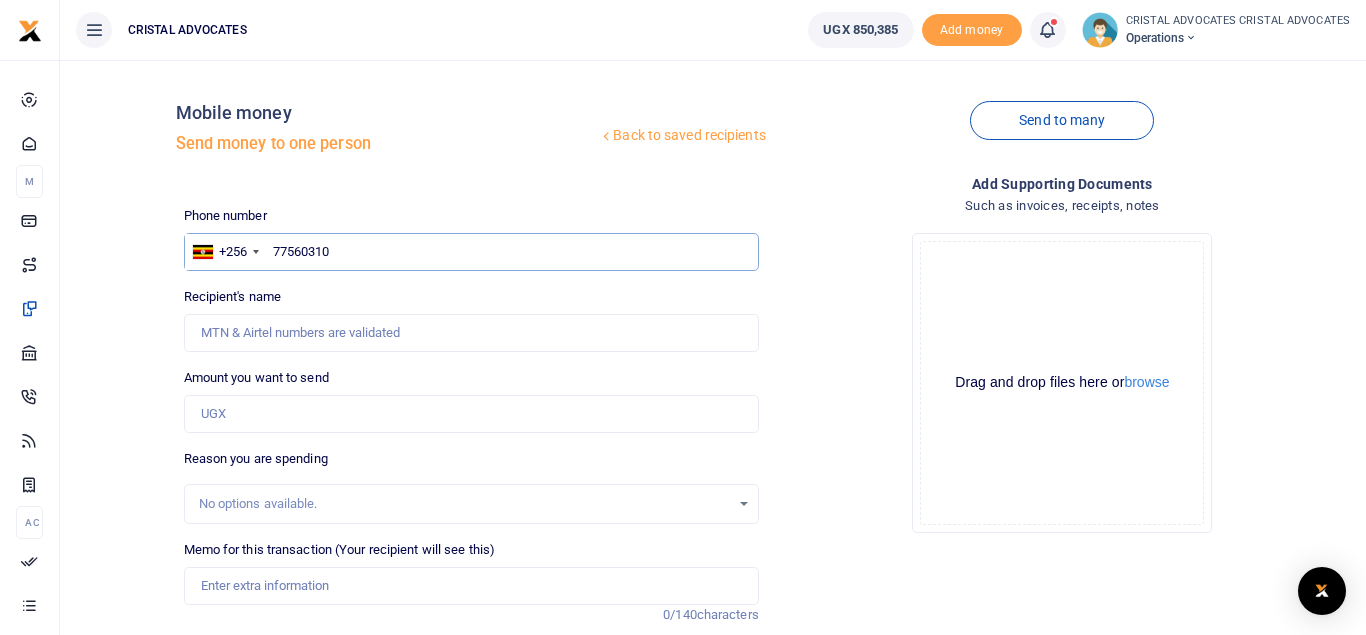 type on "775603106" 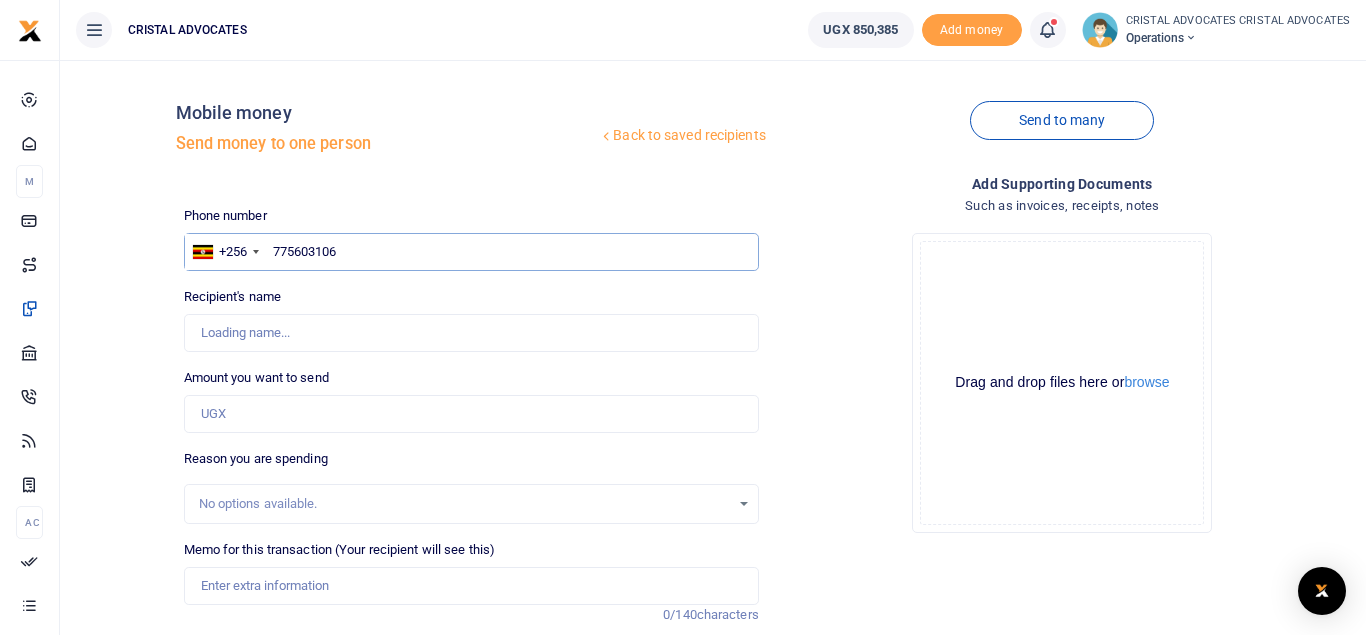 type on "Chris Mukama" 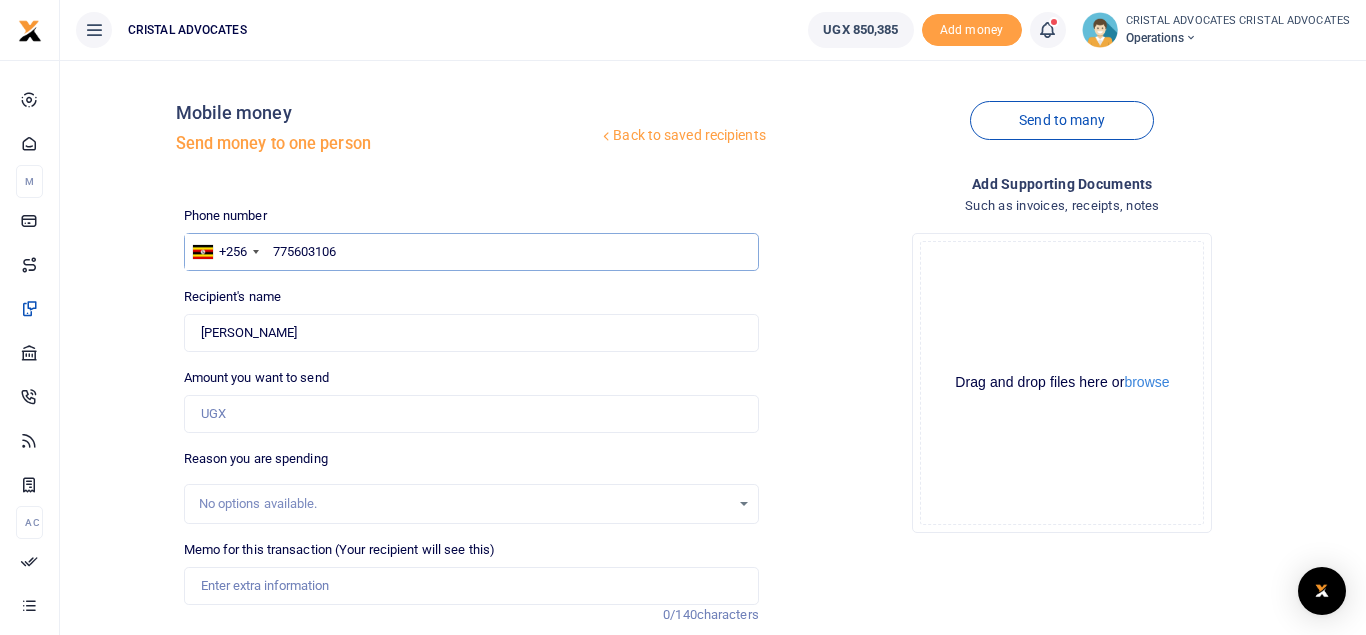 type on "775603106" 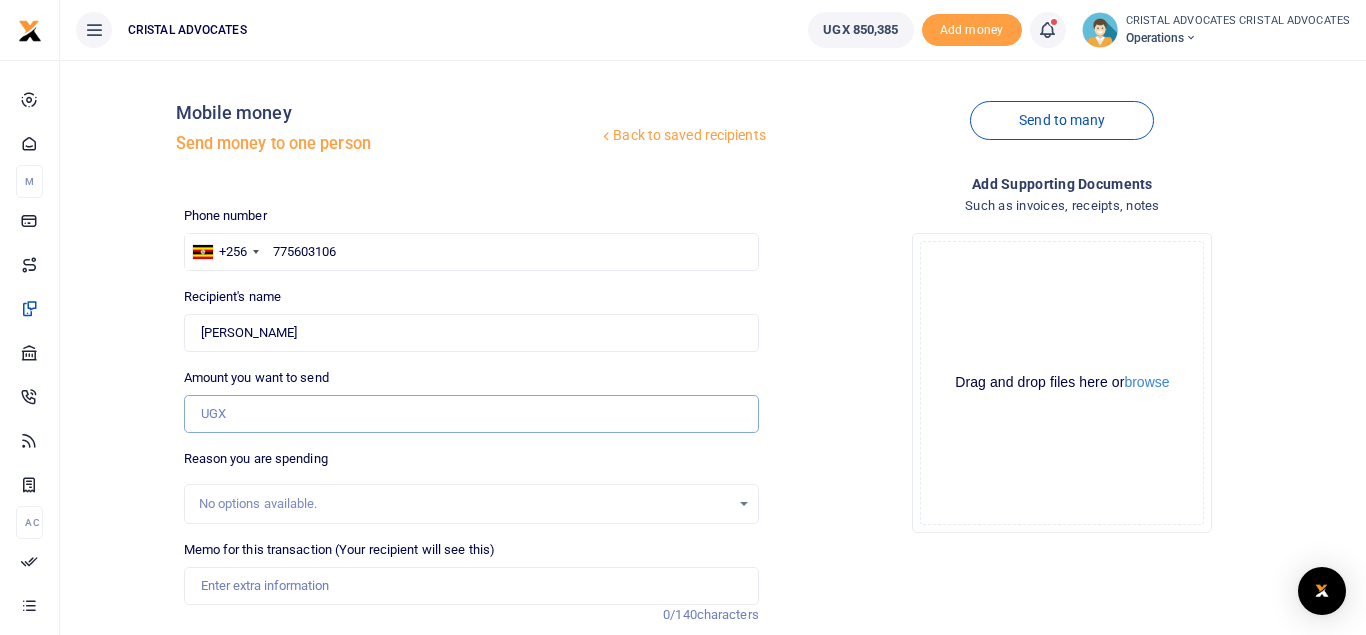click on "Amount you want to send" at bounding box center [471, 414] 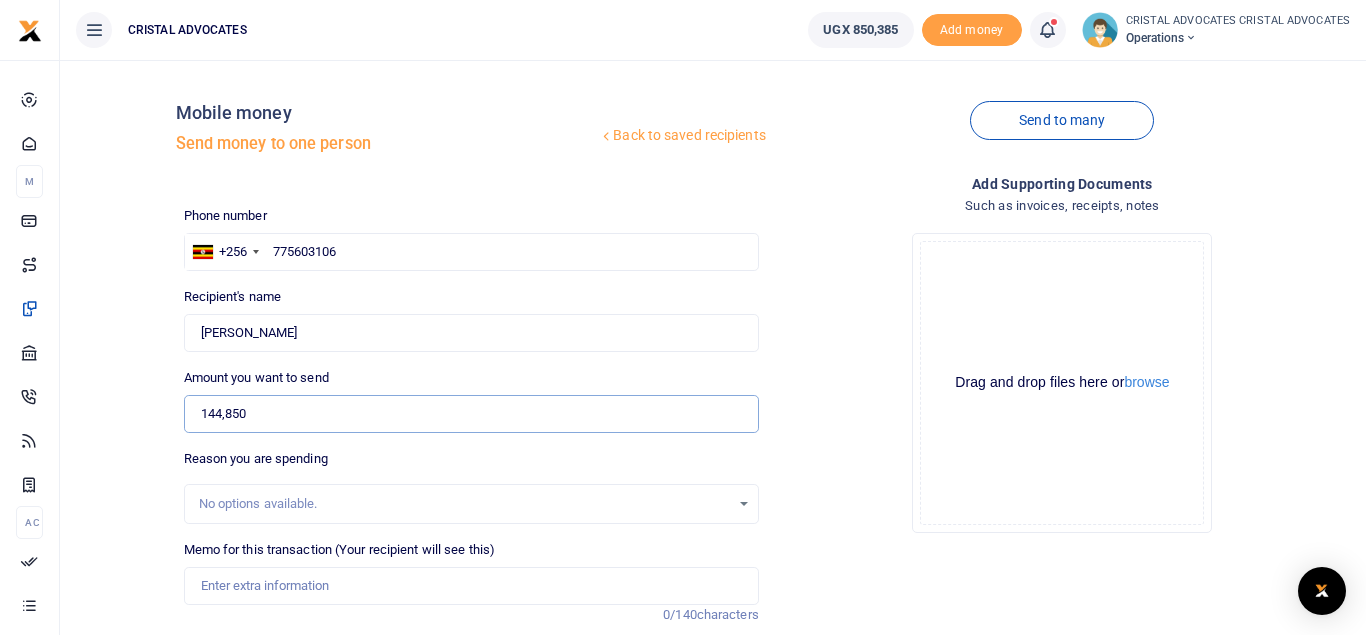 type on "144,850" 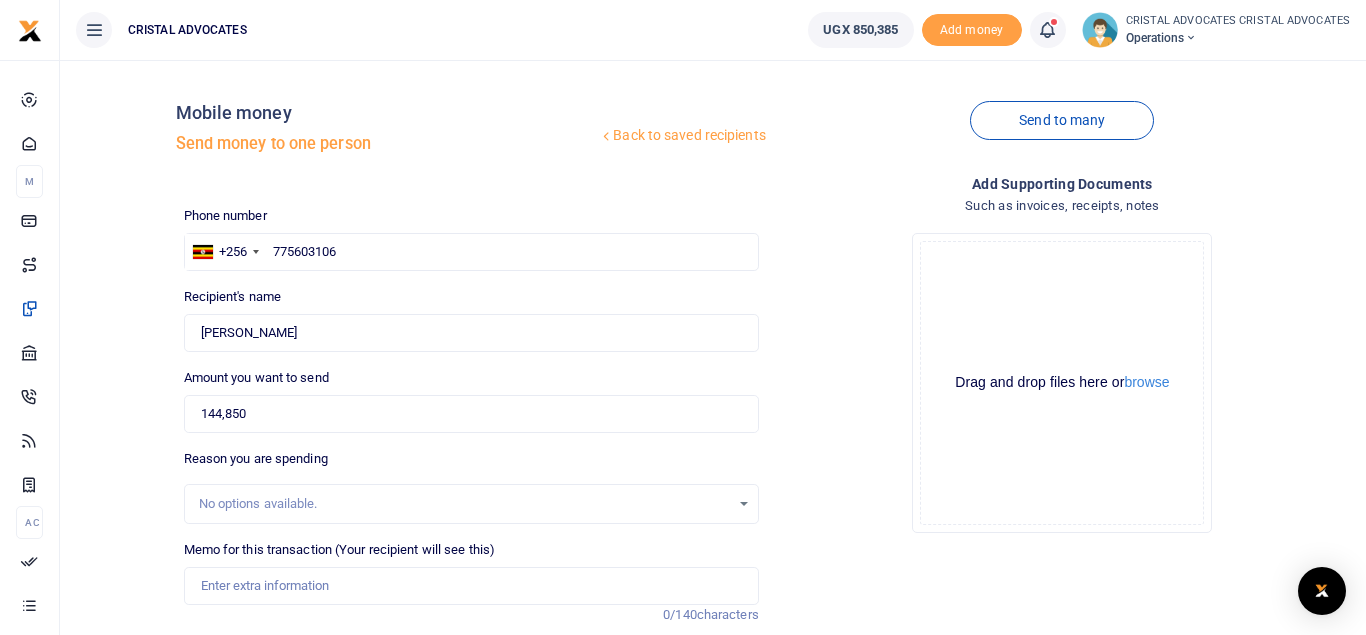 click on "Drop your files here Drag and drop files here or  browse Powered by  Uppy" at bounding box center (1062, 383) 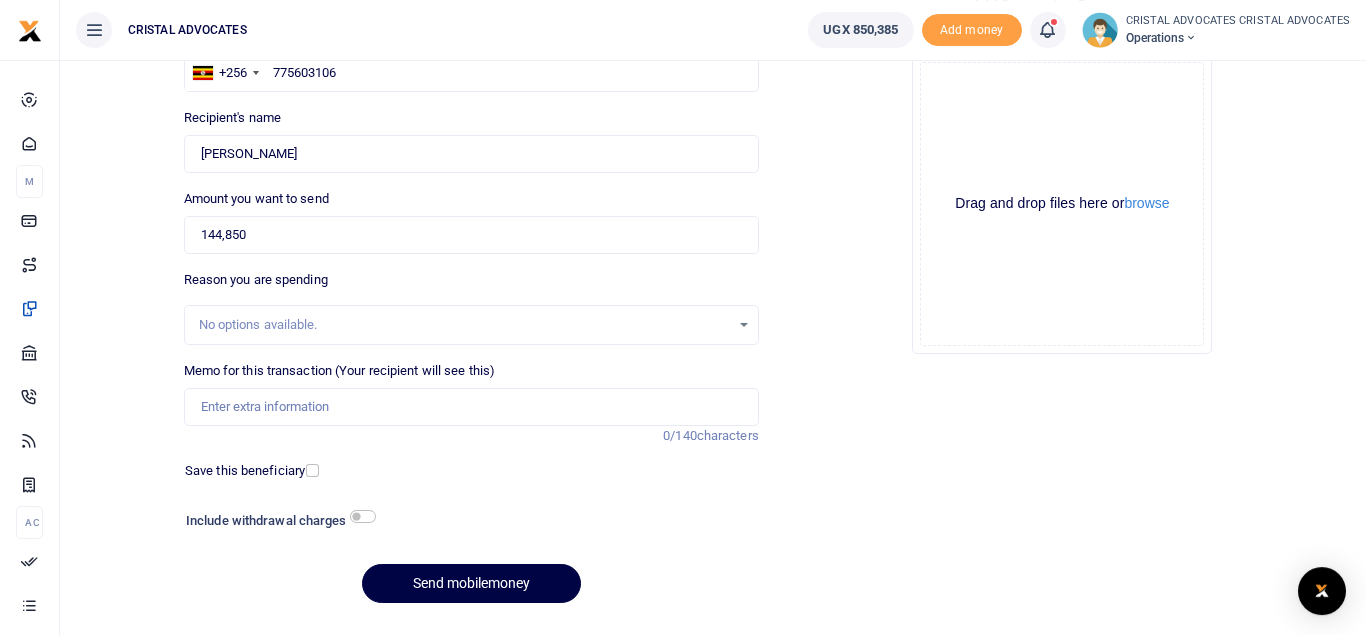 scroll, scrollTop: 231, scrollLeft: 0, axis: vertical 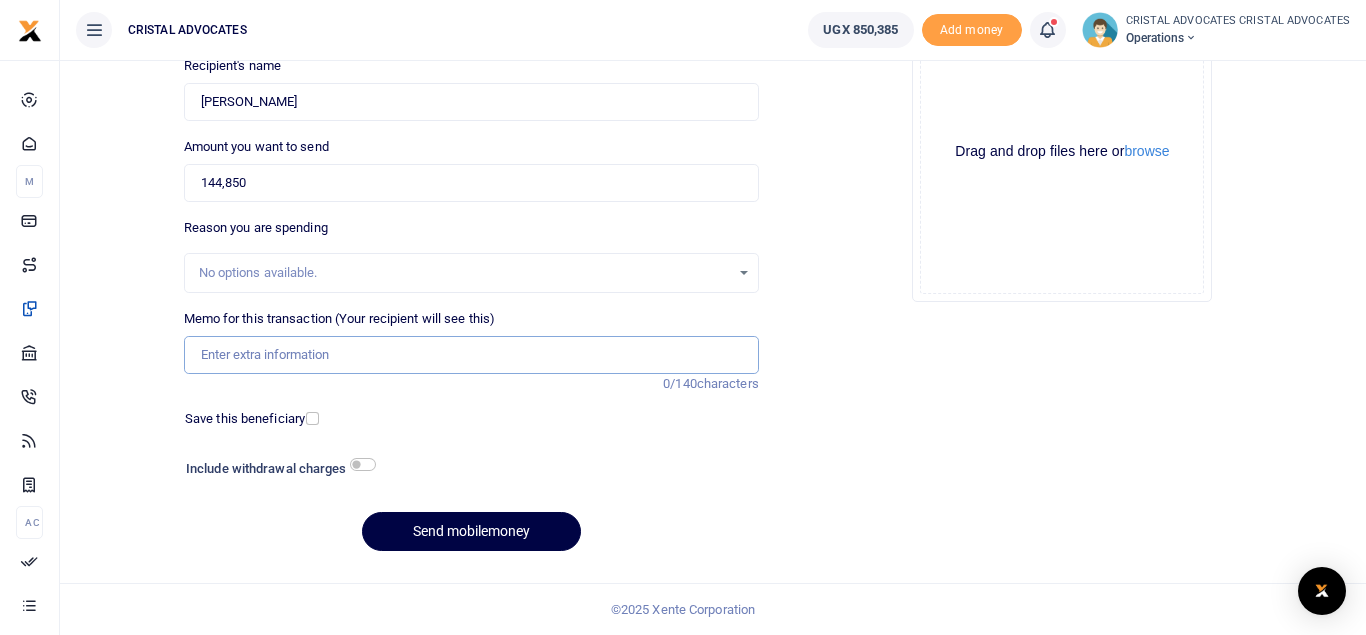 click on "Memo for this transaction (Your recipient will see this)" at bounding box center [471, 355] 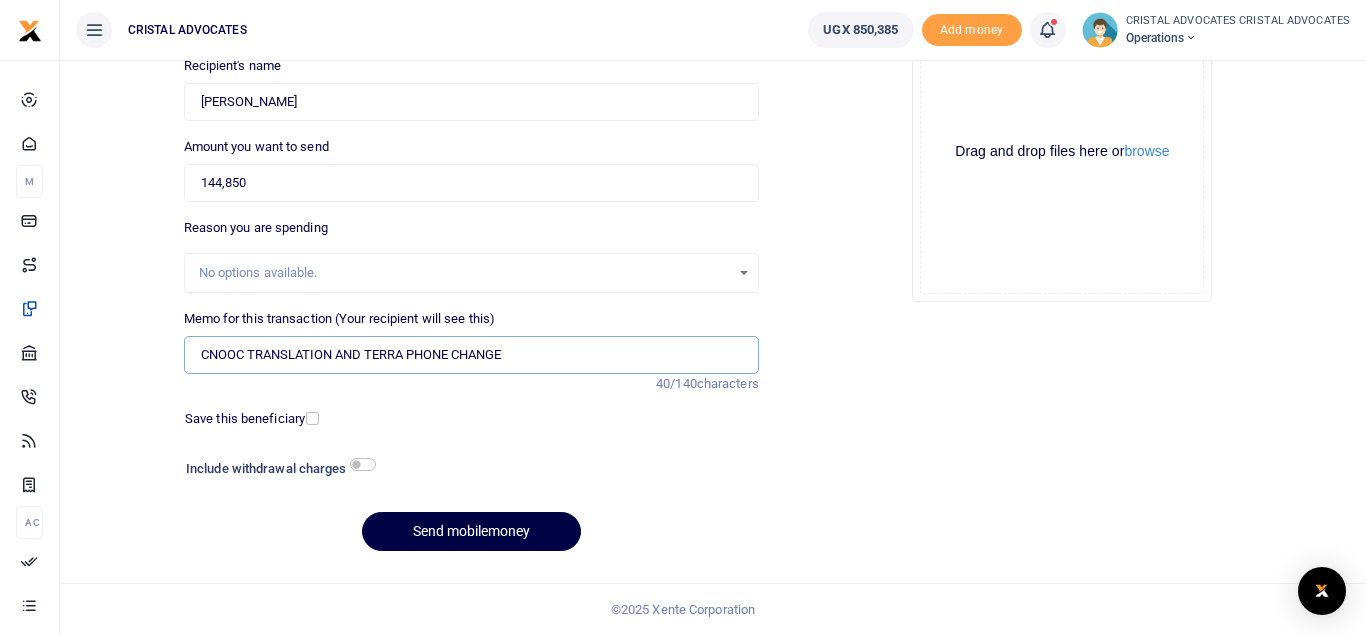 drag, startPoint x: 523, startPoint y: 356, endPoint x: 389, endPoint y: 364, distance: 134.23859 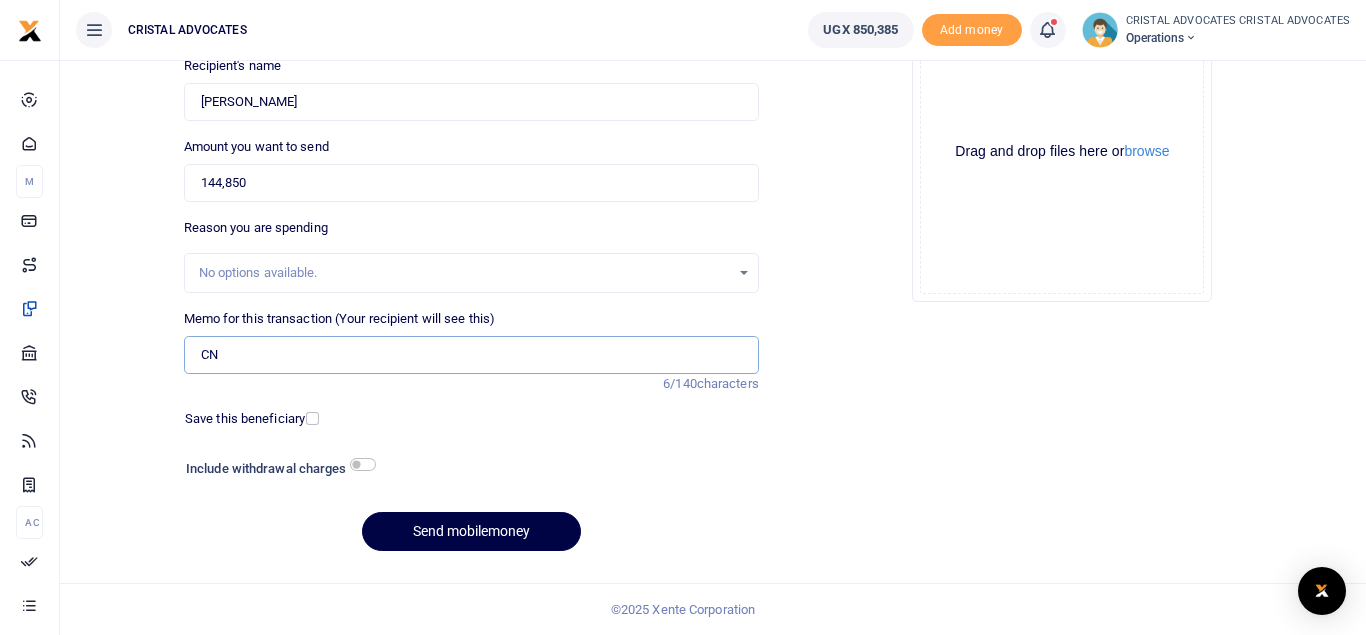 type on "C" 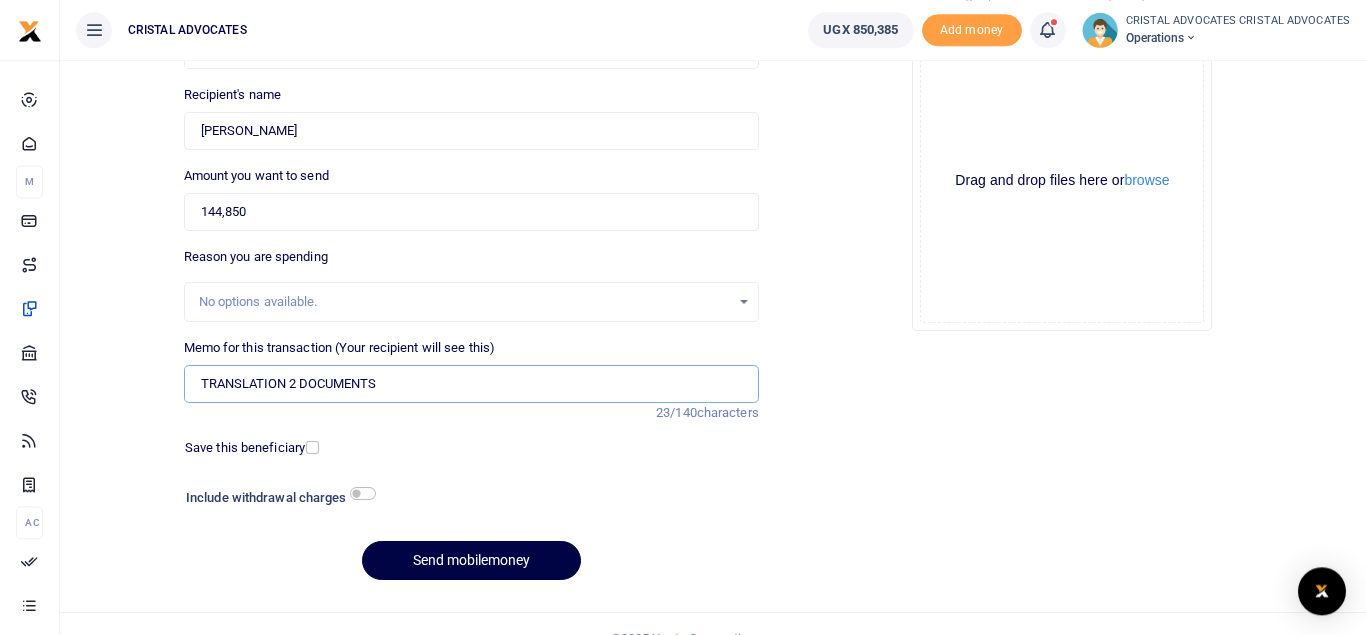 scroll, scrollTop: 199, scrollLeft: 0, axis: vertical 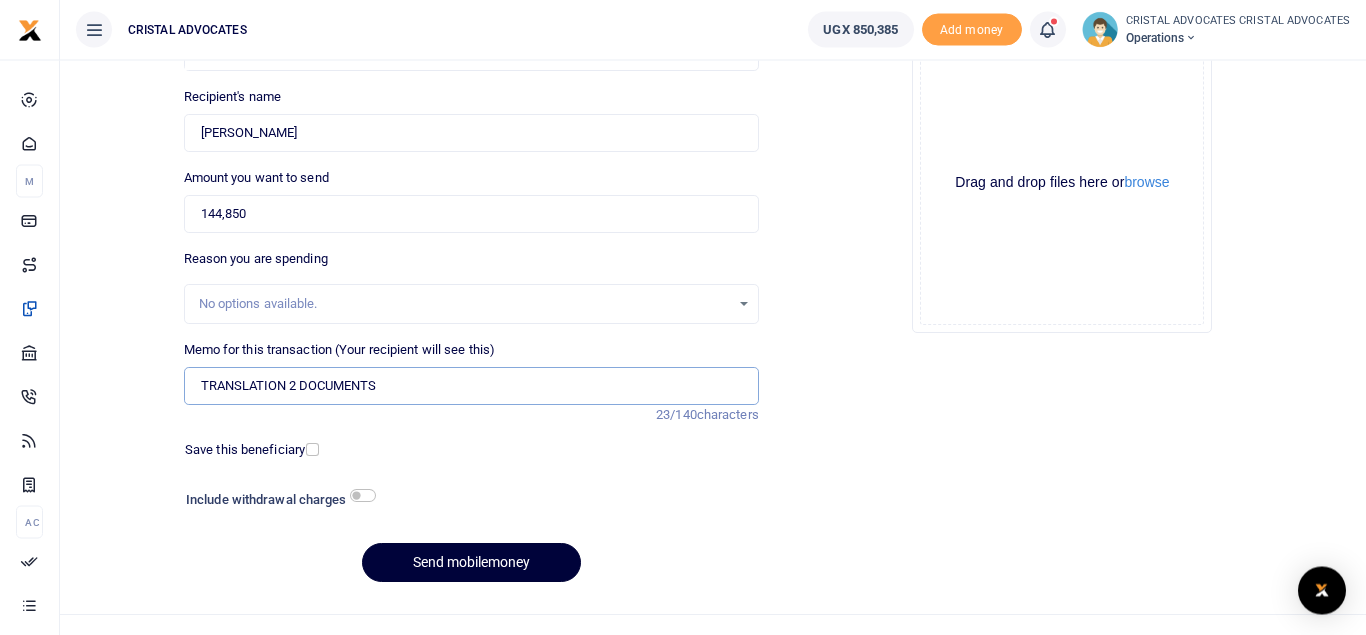 type on "TRANSLATION 2 DOCUMENTS" 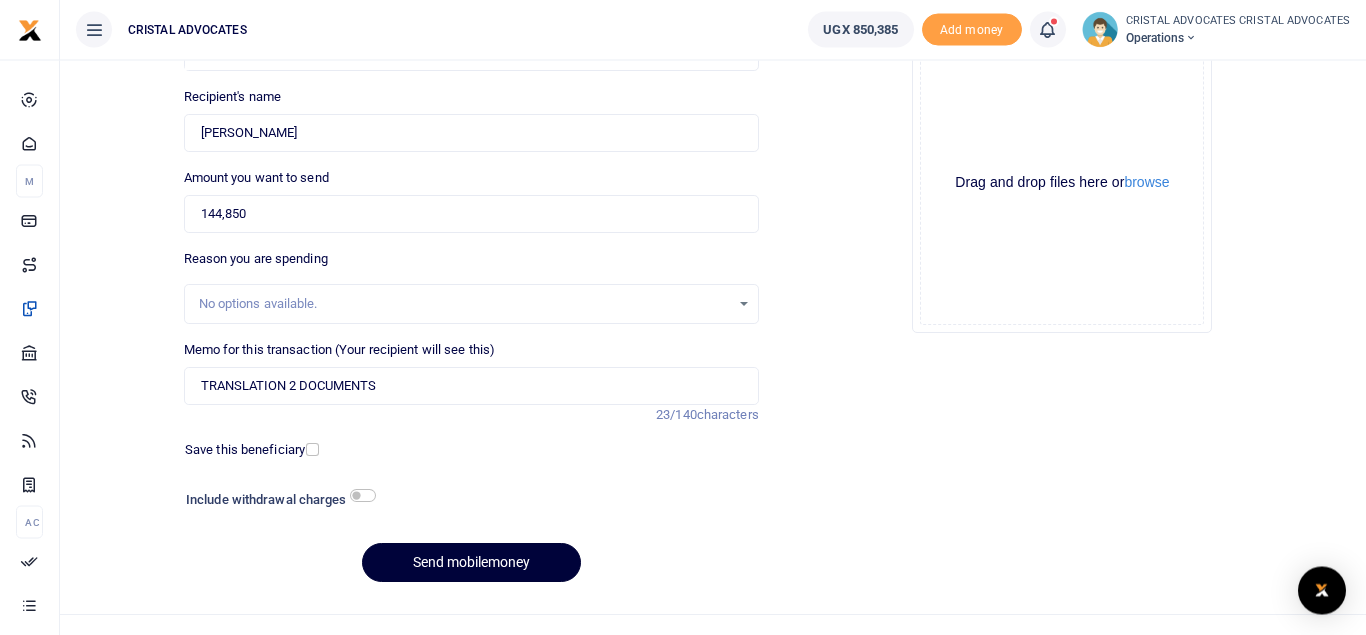 click on "Send mobilemoney" at bounding box center [471, 563] 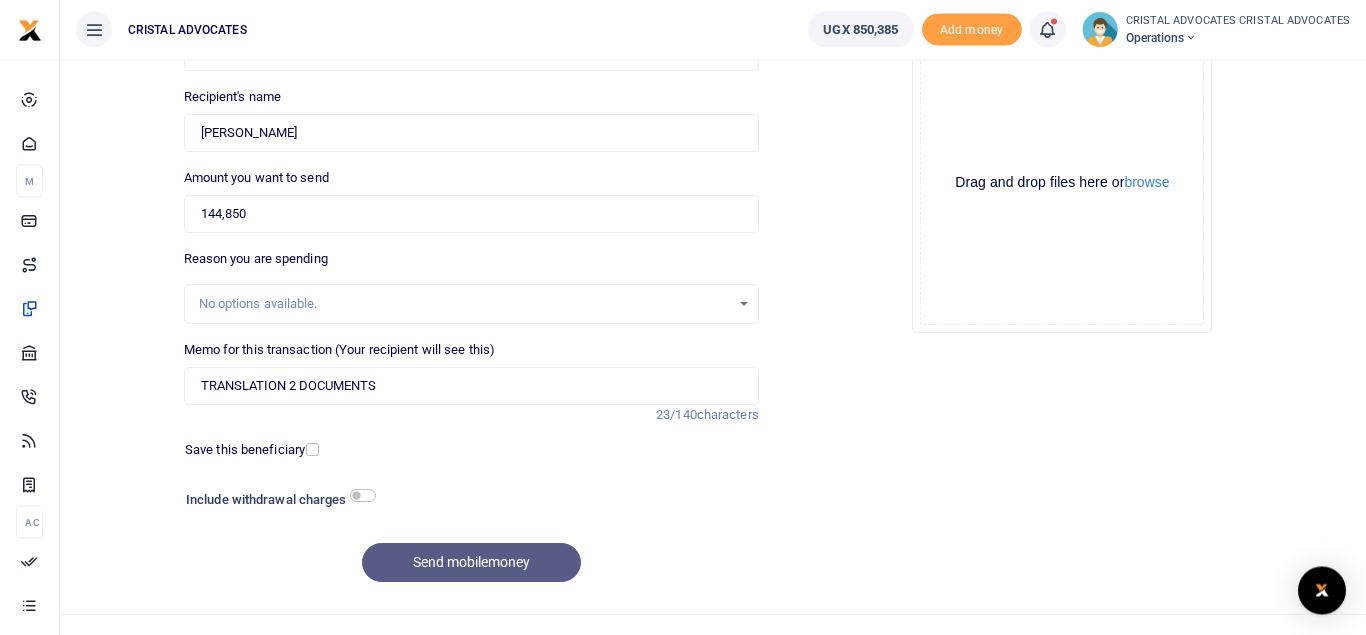 click at bounding box center [1047, 30] 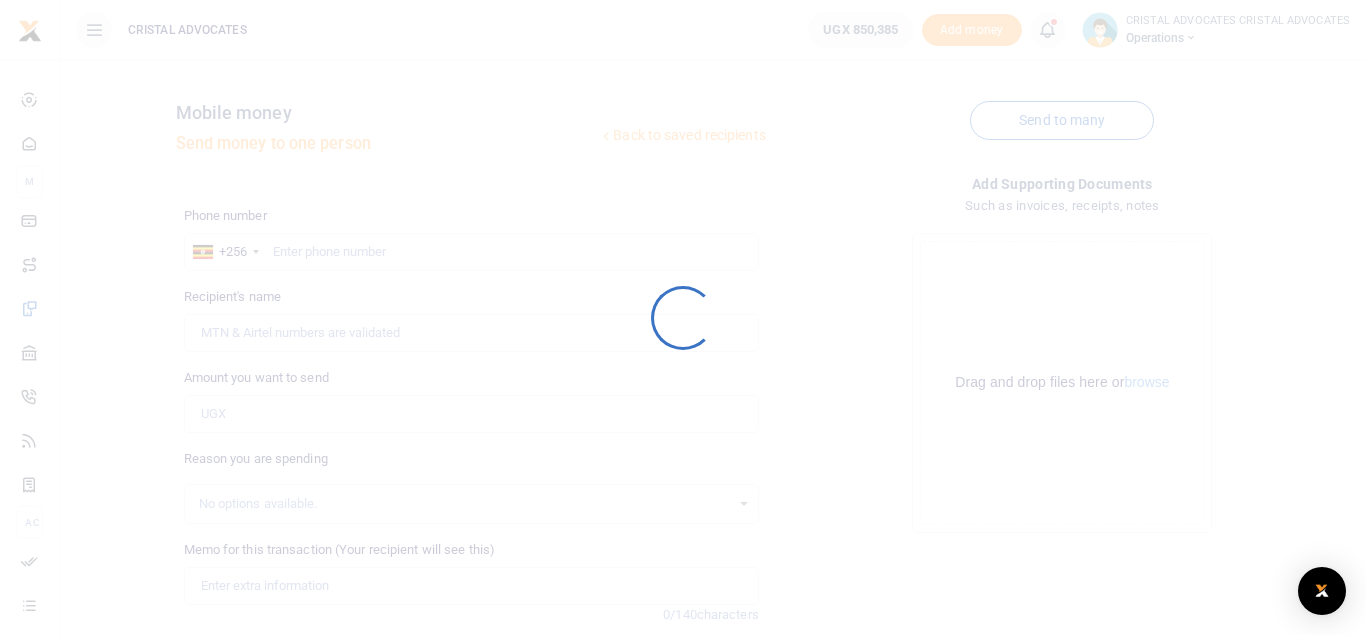 scroll, scrollTop: 0, scrollLeft: 0, axis: both 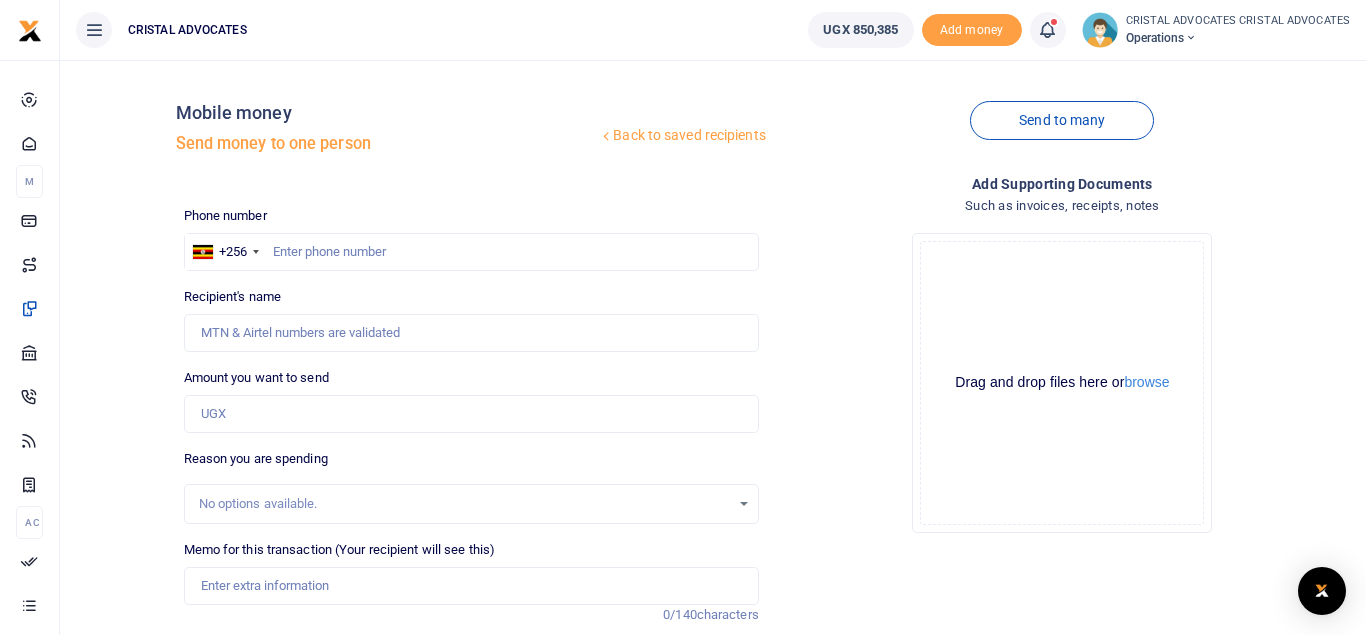 click at bounding box center [1047, 30] 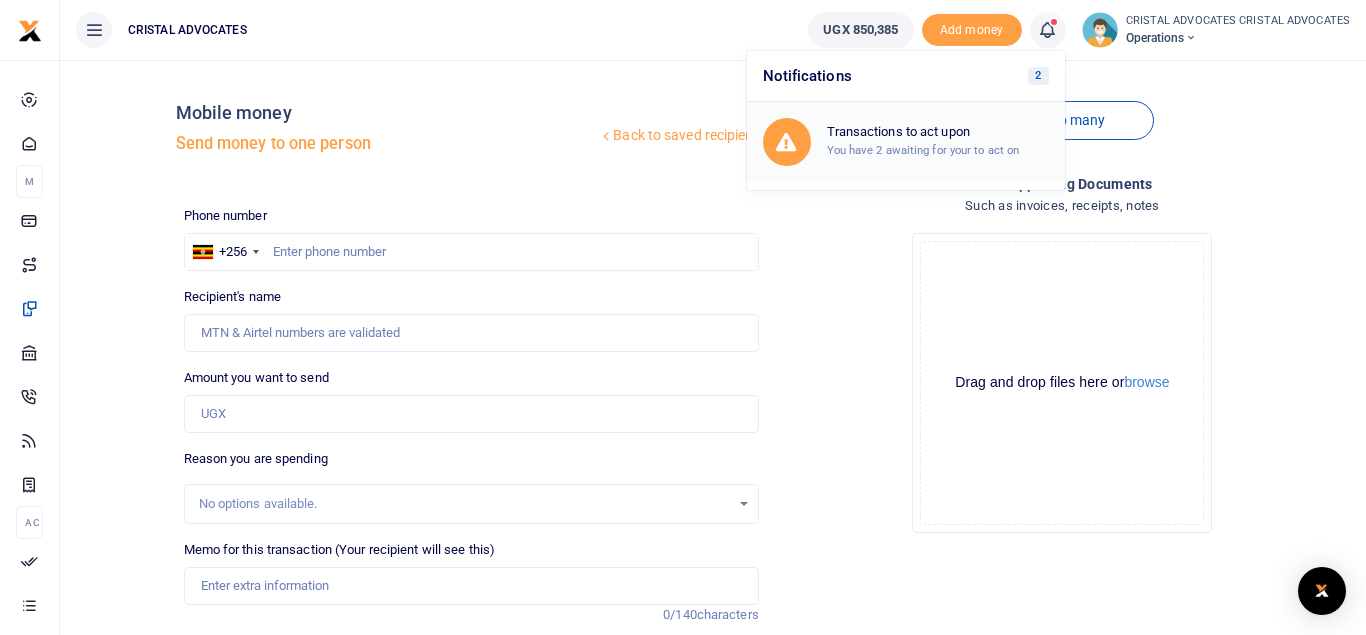 click on "Transactions to act upon
You have 2 awaiting for your to act on" at bounding box center (906, 142) 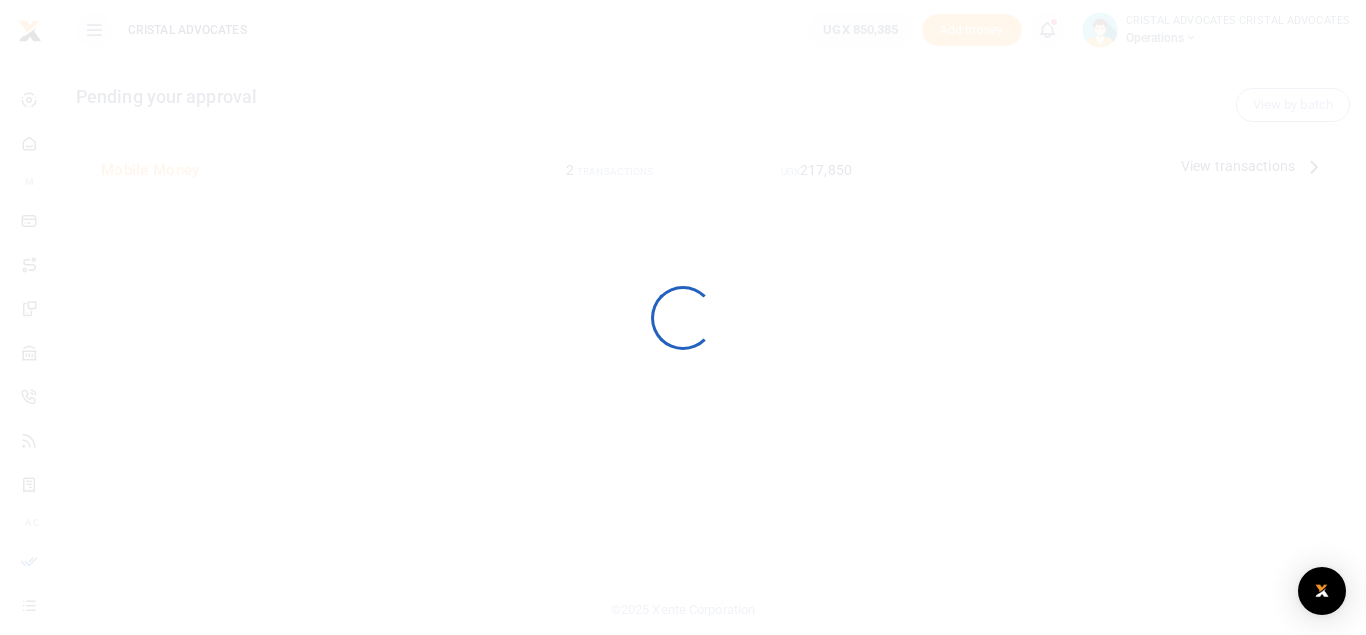 scroll, scrollTop: 0, scrollLeft: 0, axis: both 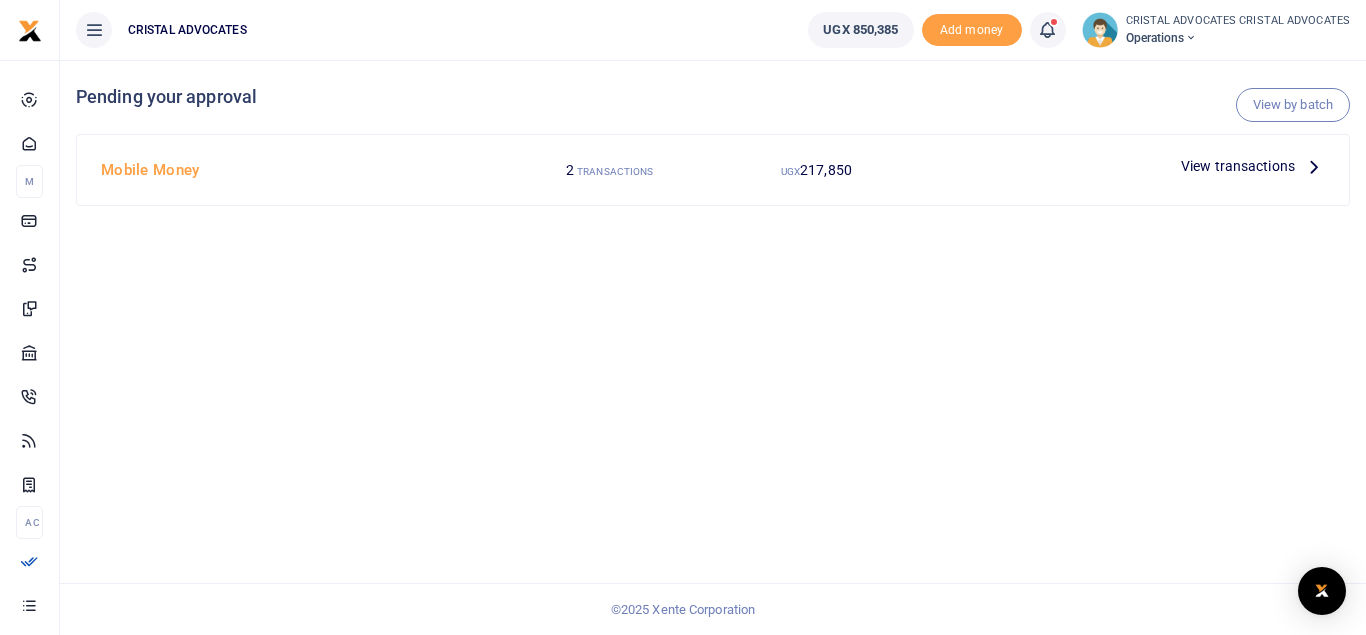 click on "View transactions" at bounding box center (1238, 166) 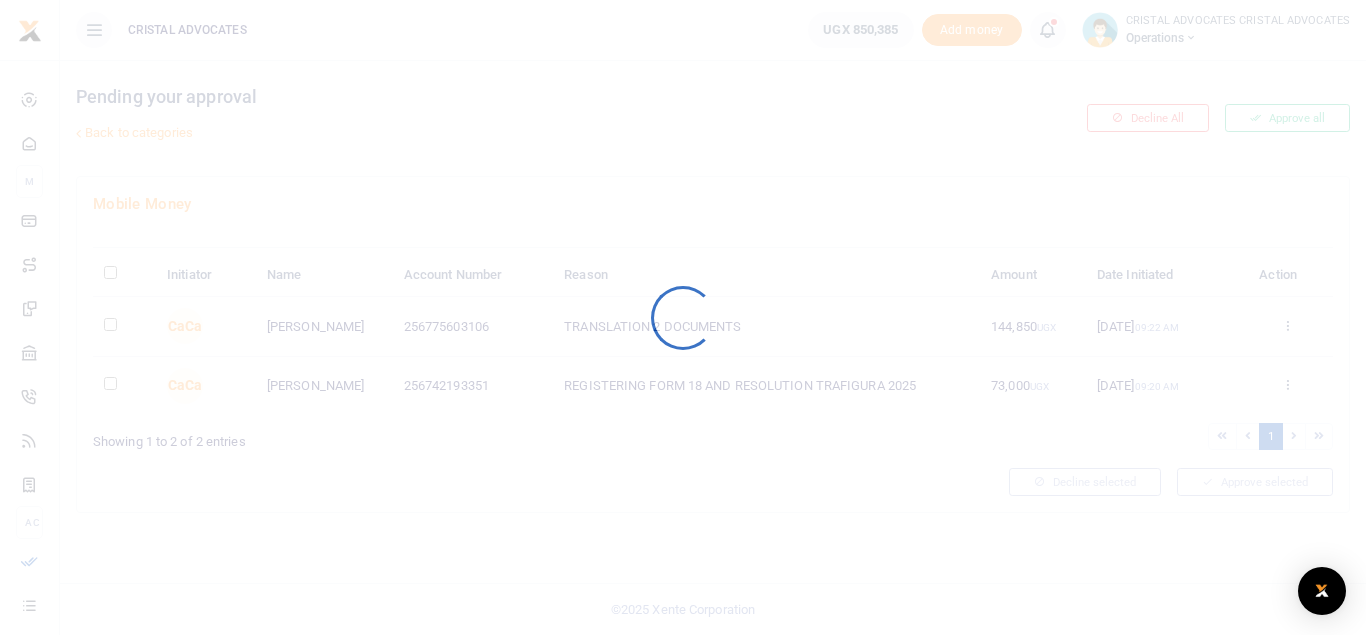 scroll, scrollTop: 0, scrollLeft: 0, axis: both 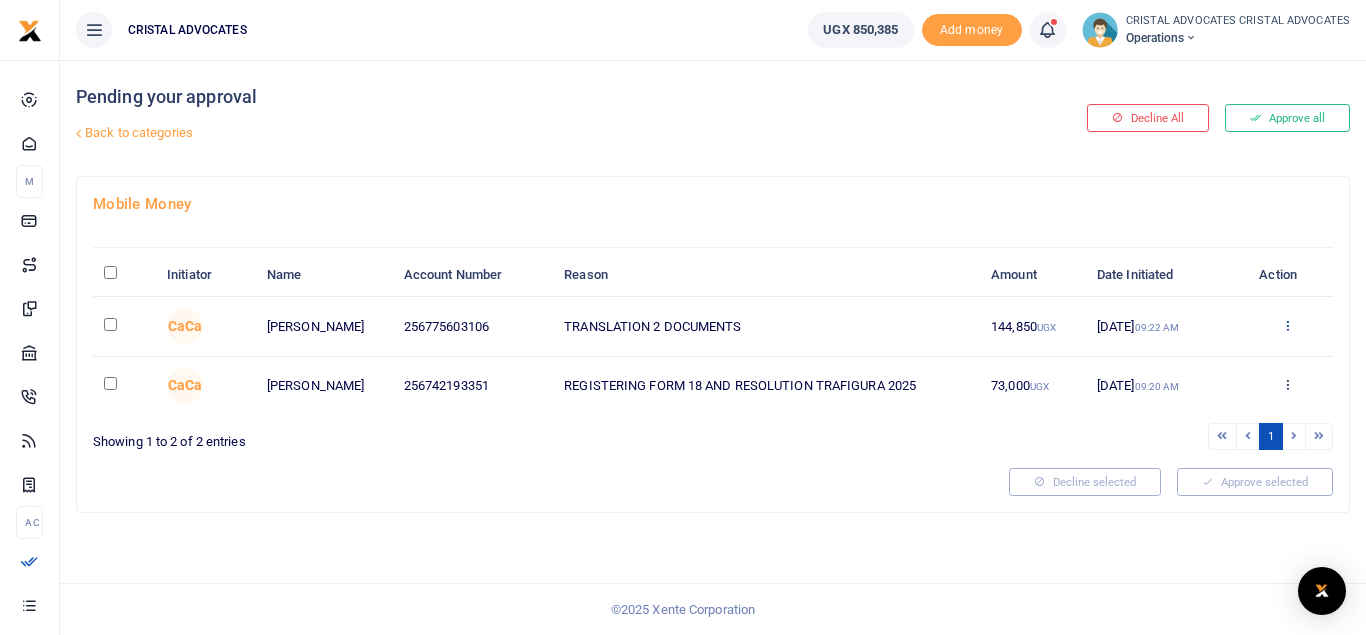 click at bounding box center [1287, 325] 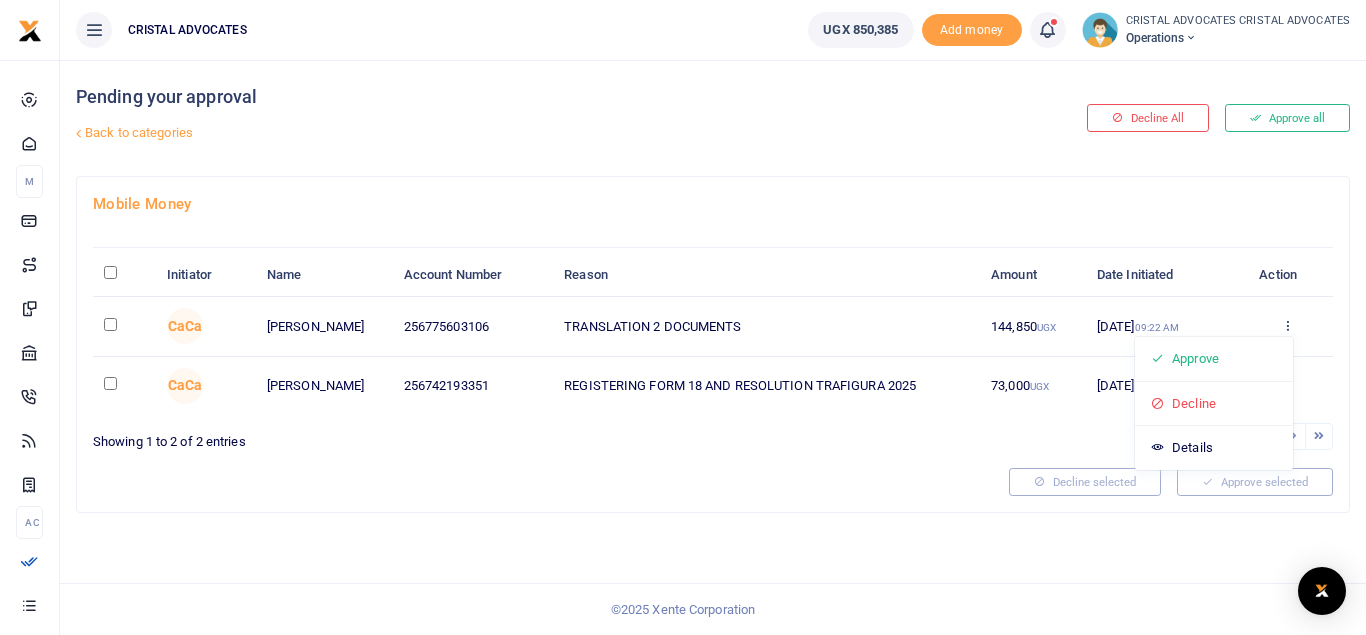 click at bounding box center (110, 272) 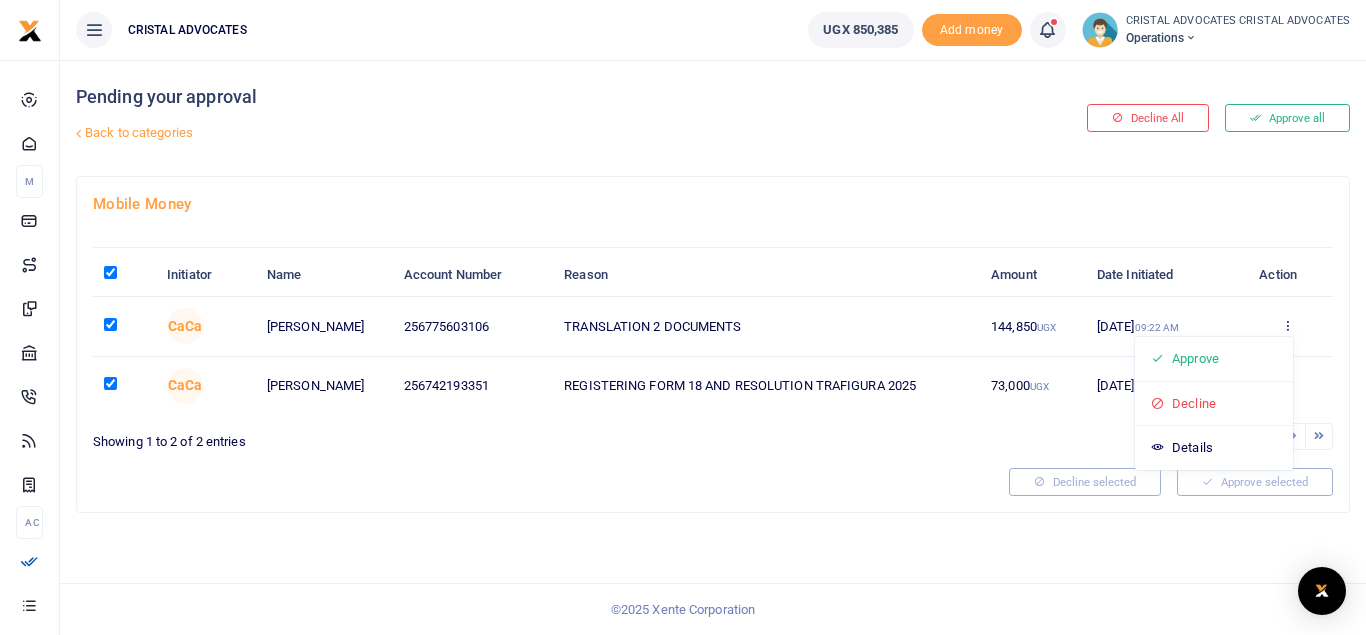 checkbox on "true" 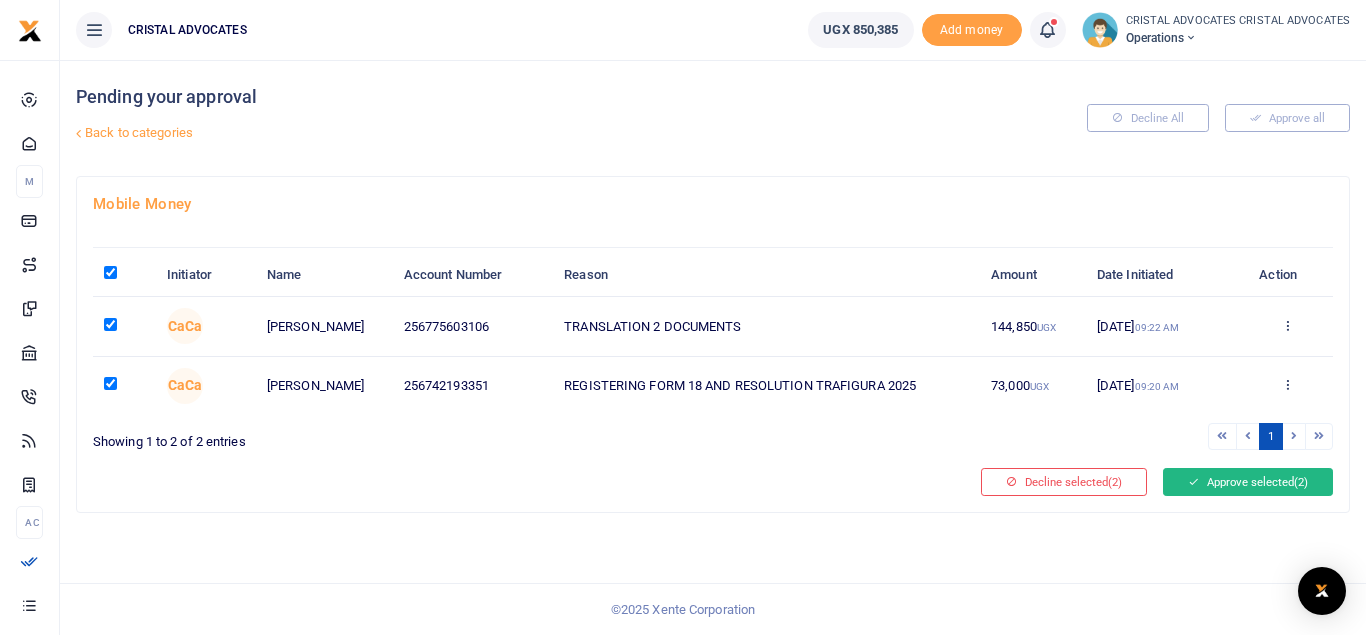 click on "Approve selected  (2)" at bounding box center [1248, 482] 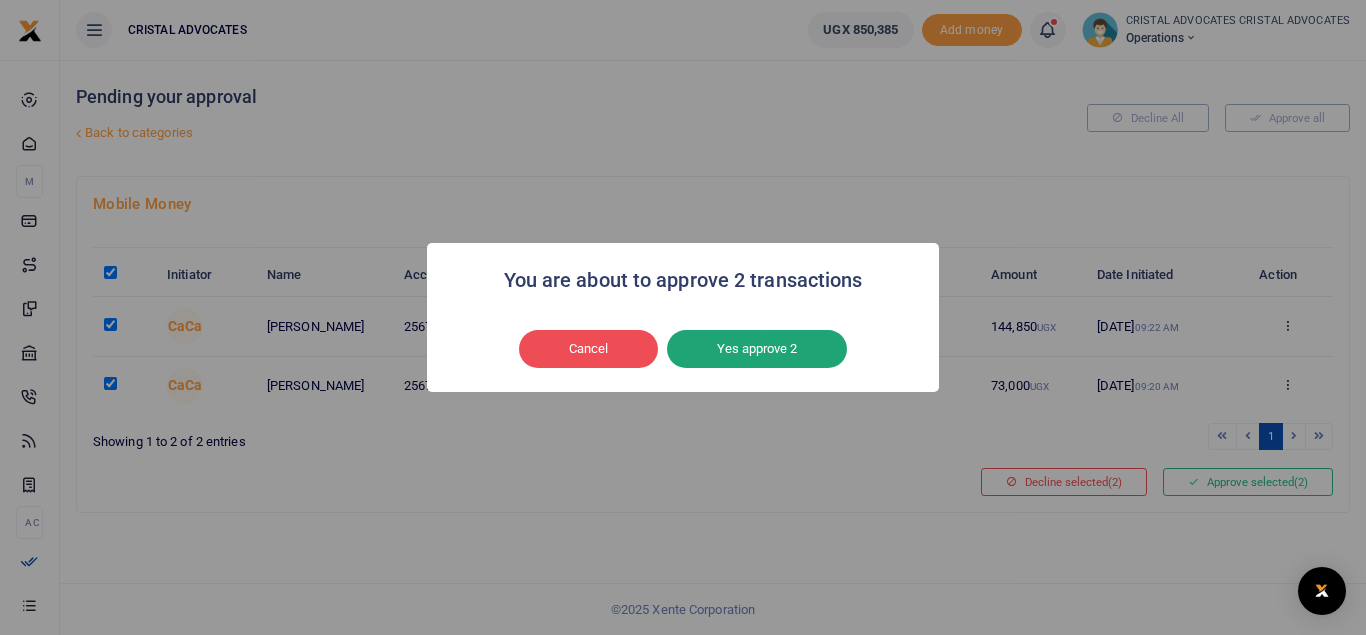 click on "Yes approve 2" at bounding box center [757, 349] 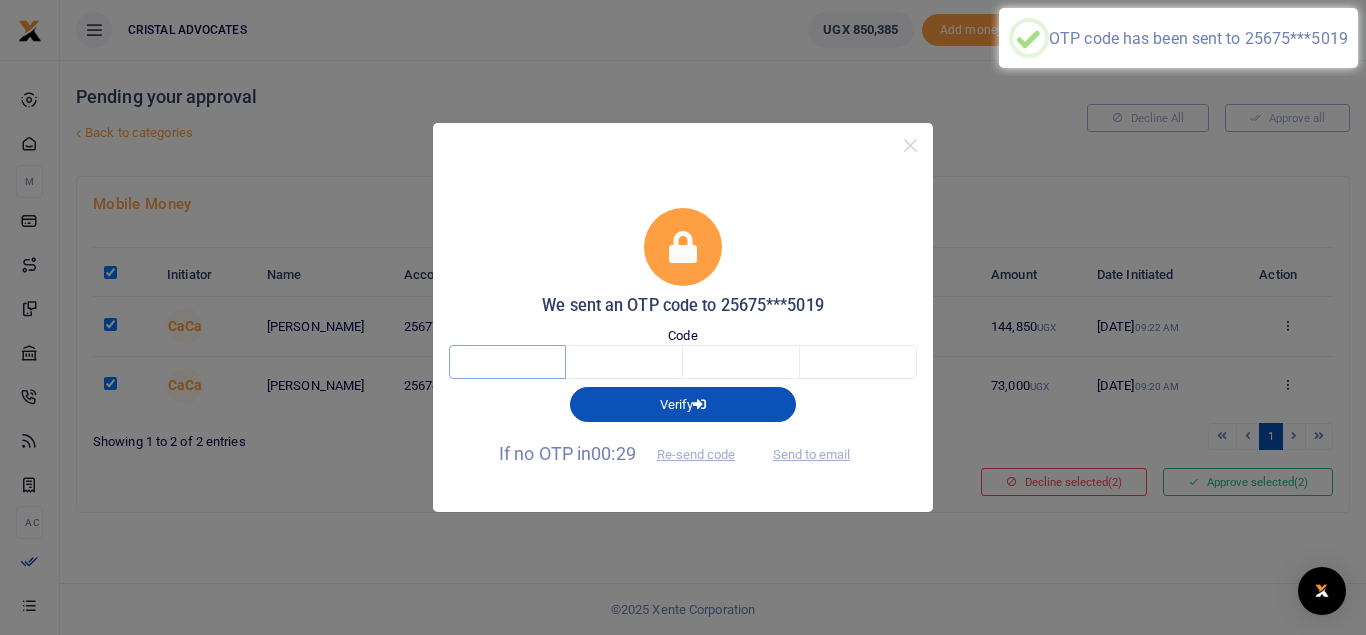 click at bounding box center (507, 362) 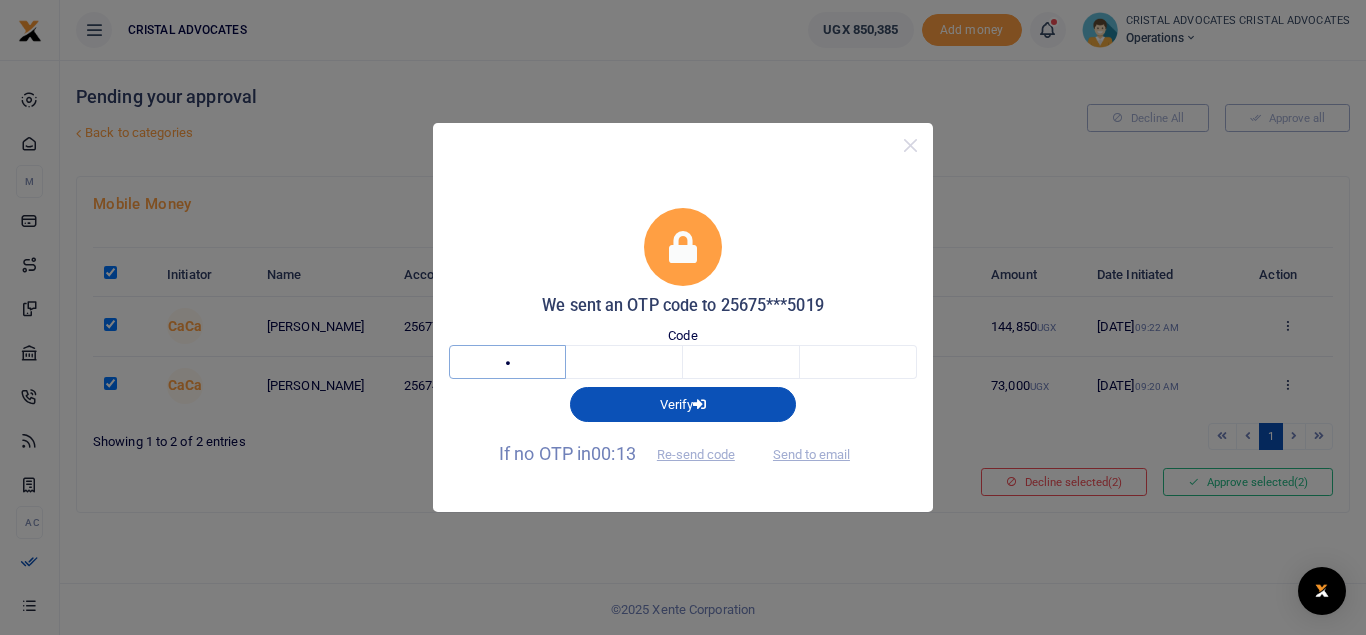 type on "5" 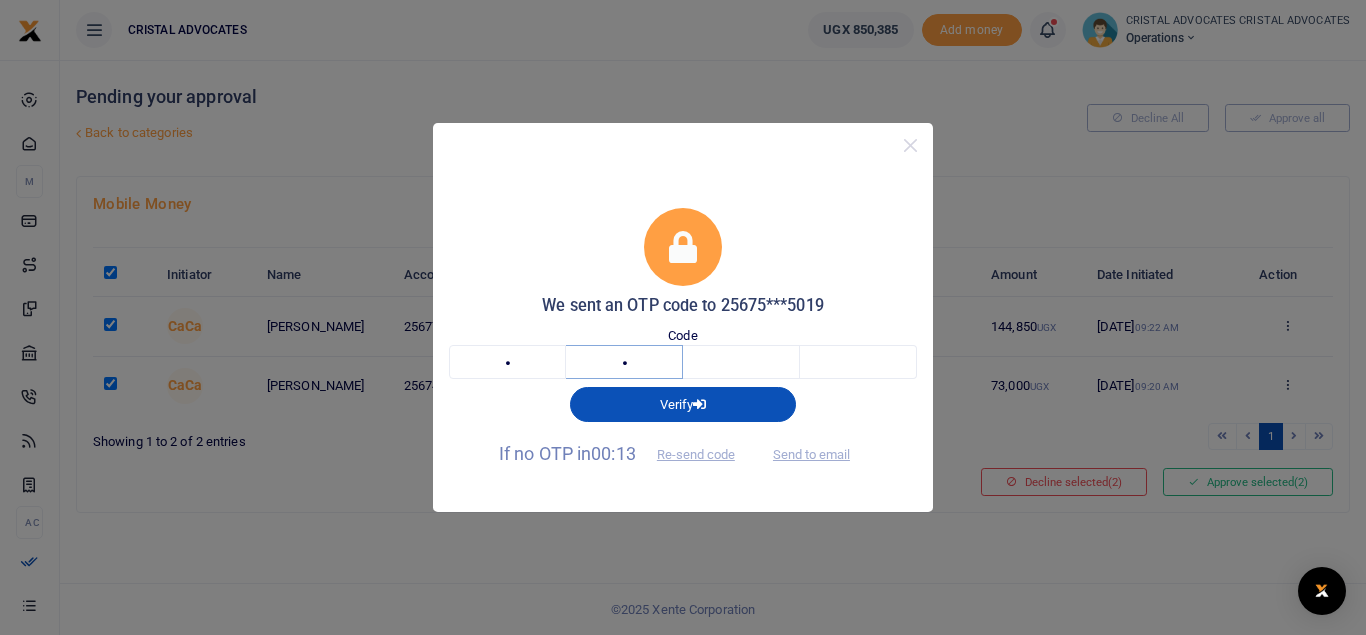 type on "2" 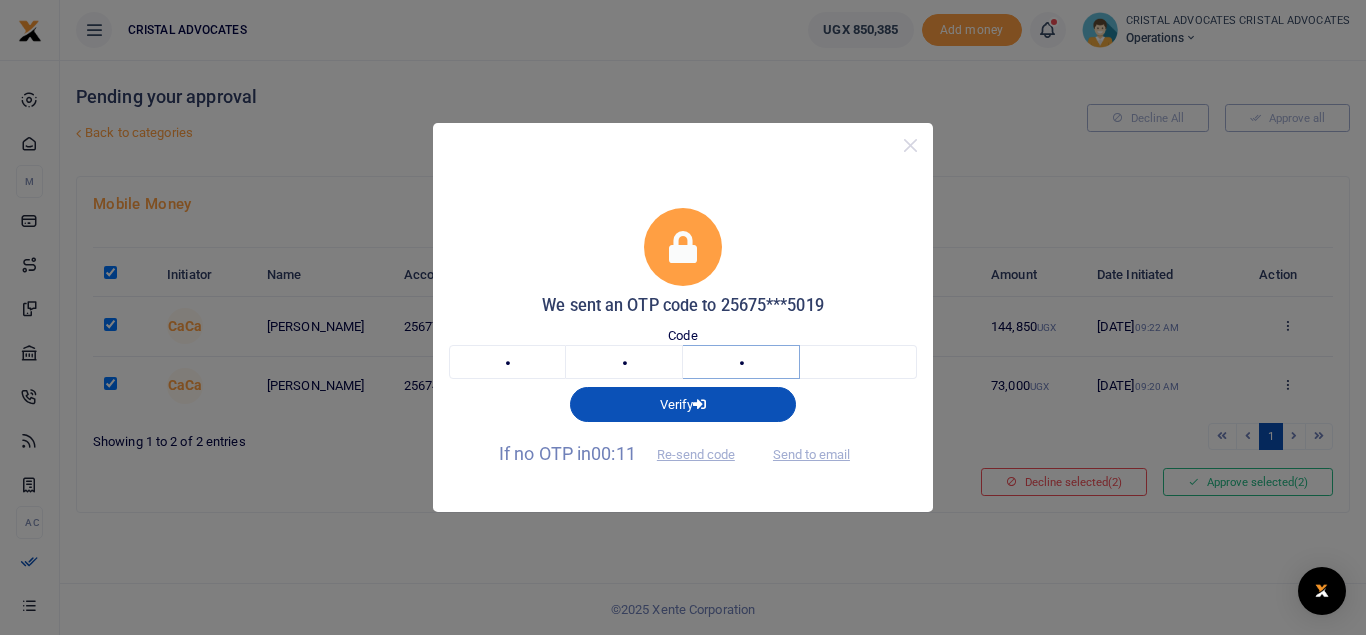 type on "6" 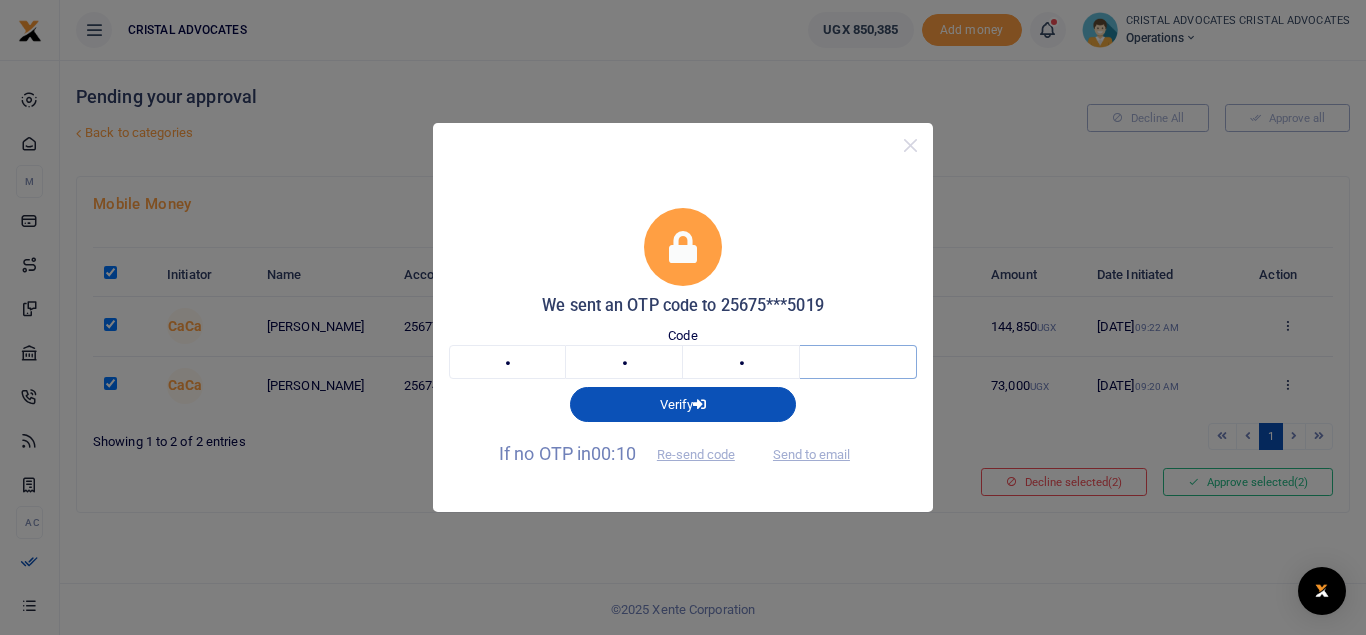 type on "0" 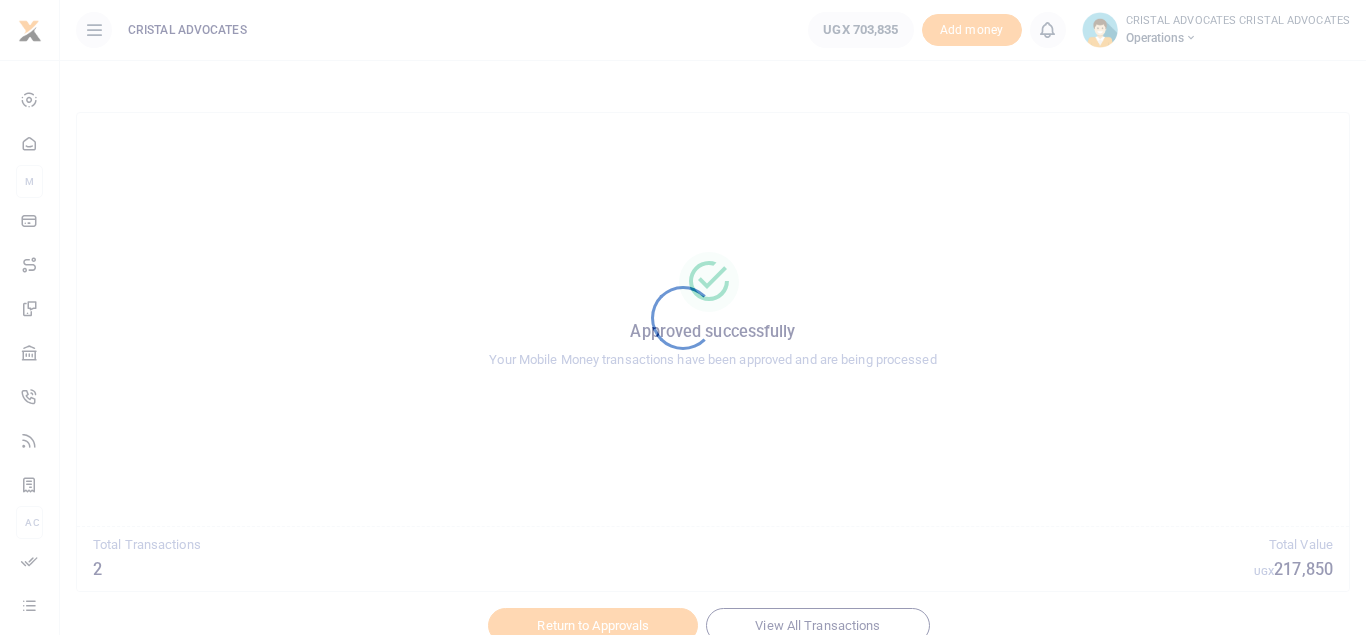 scroll, scrollTop: 0, scrollLeft: 0, axis: both 